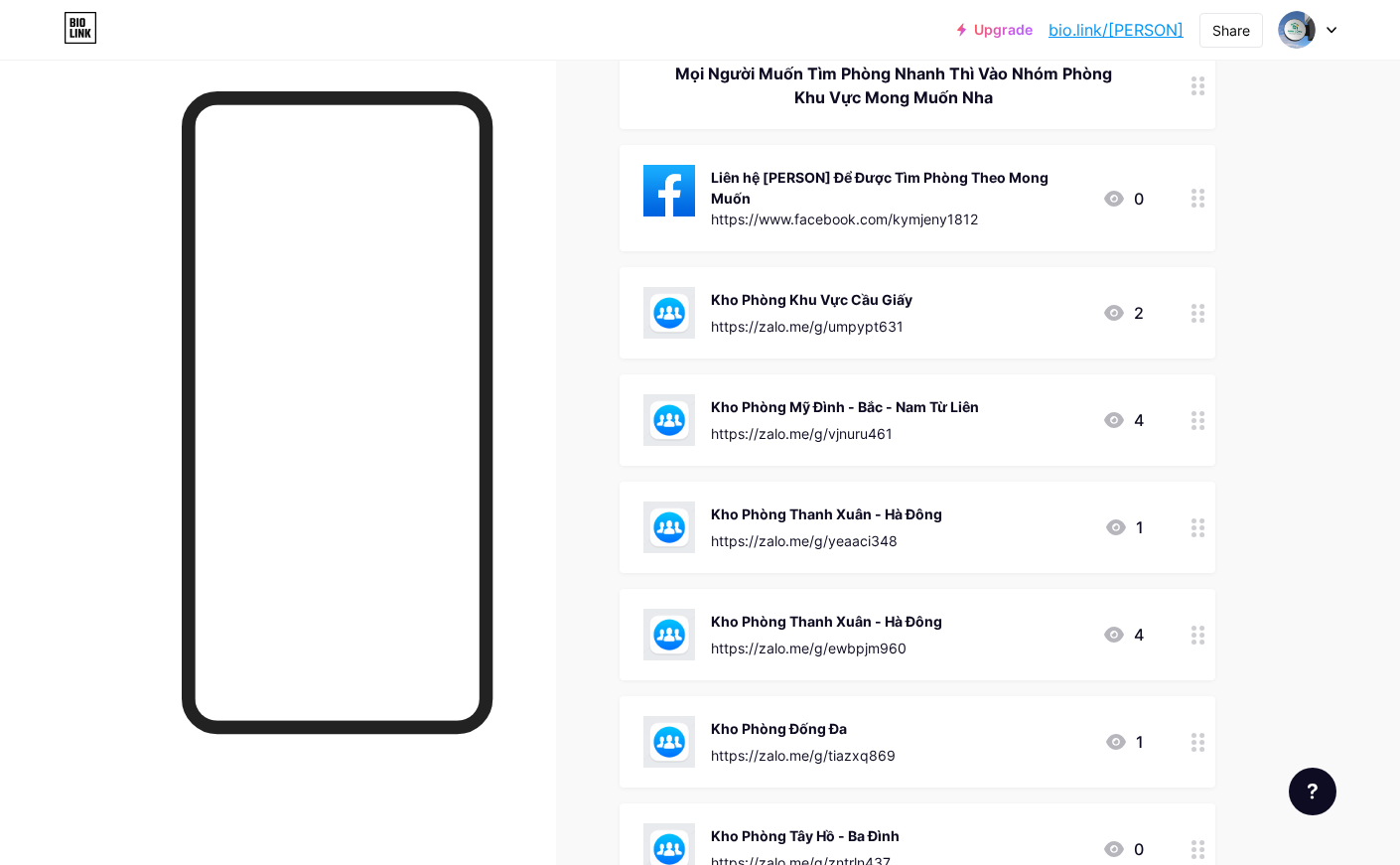 scroll, scrollTop: 246, scrollLeft: 0, axis: vertical 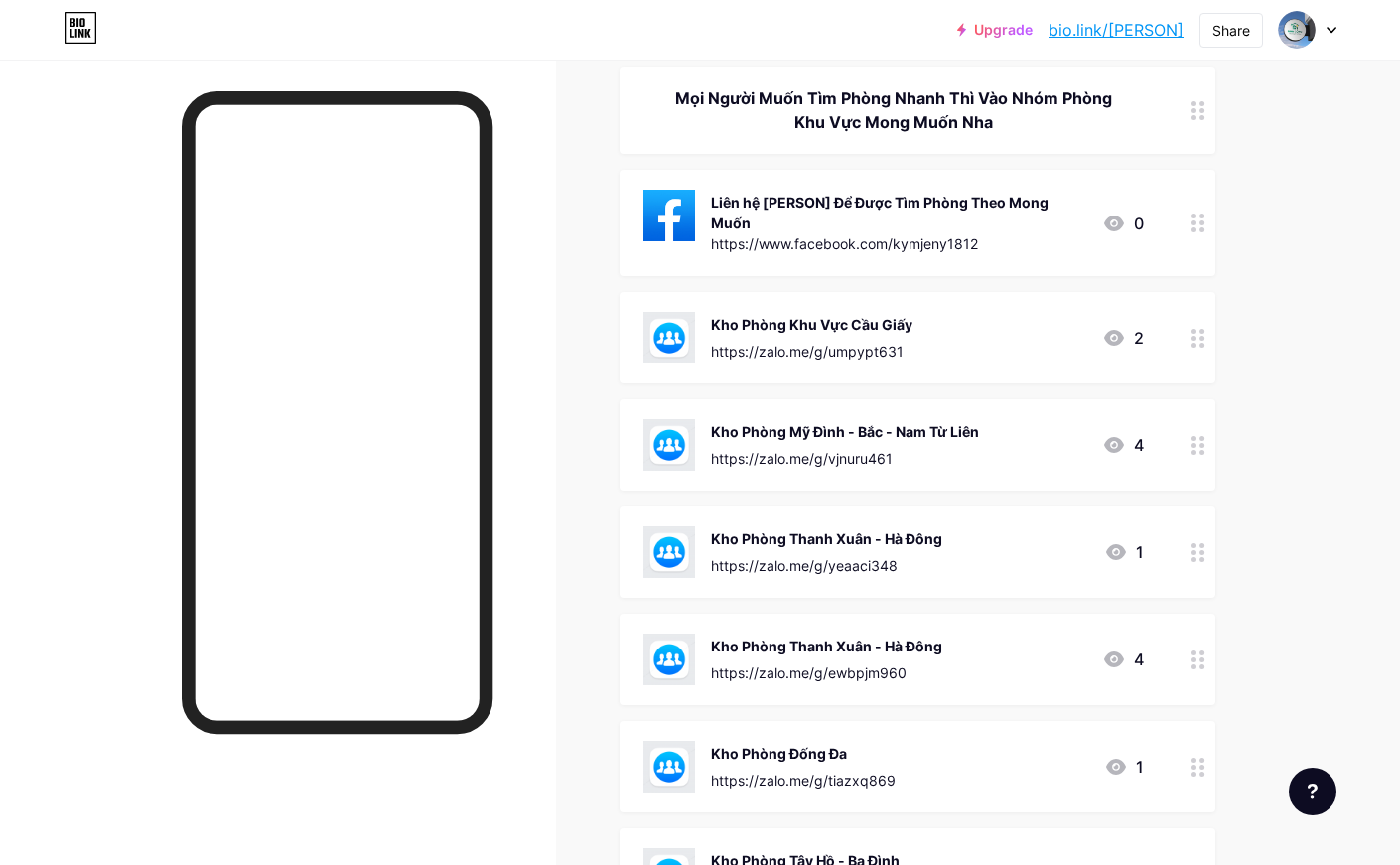 click on "Upgrade bio.link/[PERSON] bio.link/[PERSON] Share Switch accounts Em [PERSON] - Nhà Cộng bio.link/[PERSON] + Add a new page Account settings Logout Link Copied Links Posts Design Subscribers NEW Stats Settings + ADD LINK + ADD EMBED + Add header Mọi Người Muốn Tìm Phòng Nhanh Thì Vào Nhóm Phòng Khu Vực Mong Muốn Nha Liên hệ [PERSON] Để Được Tìm Phòng Theo Mong Muốn https://www.facebook.com/[PERSON] 0 Kho Phòng Khu Vực Cầu Giấy https://zalo.me/g/umpypt631 2 Kho Phòng Mỹ Đình - Bắc - Nam Từ Liên https://zalo.me/g/vjnuru461 4" at bounding box center [700, 452] 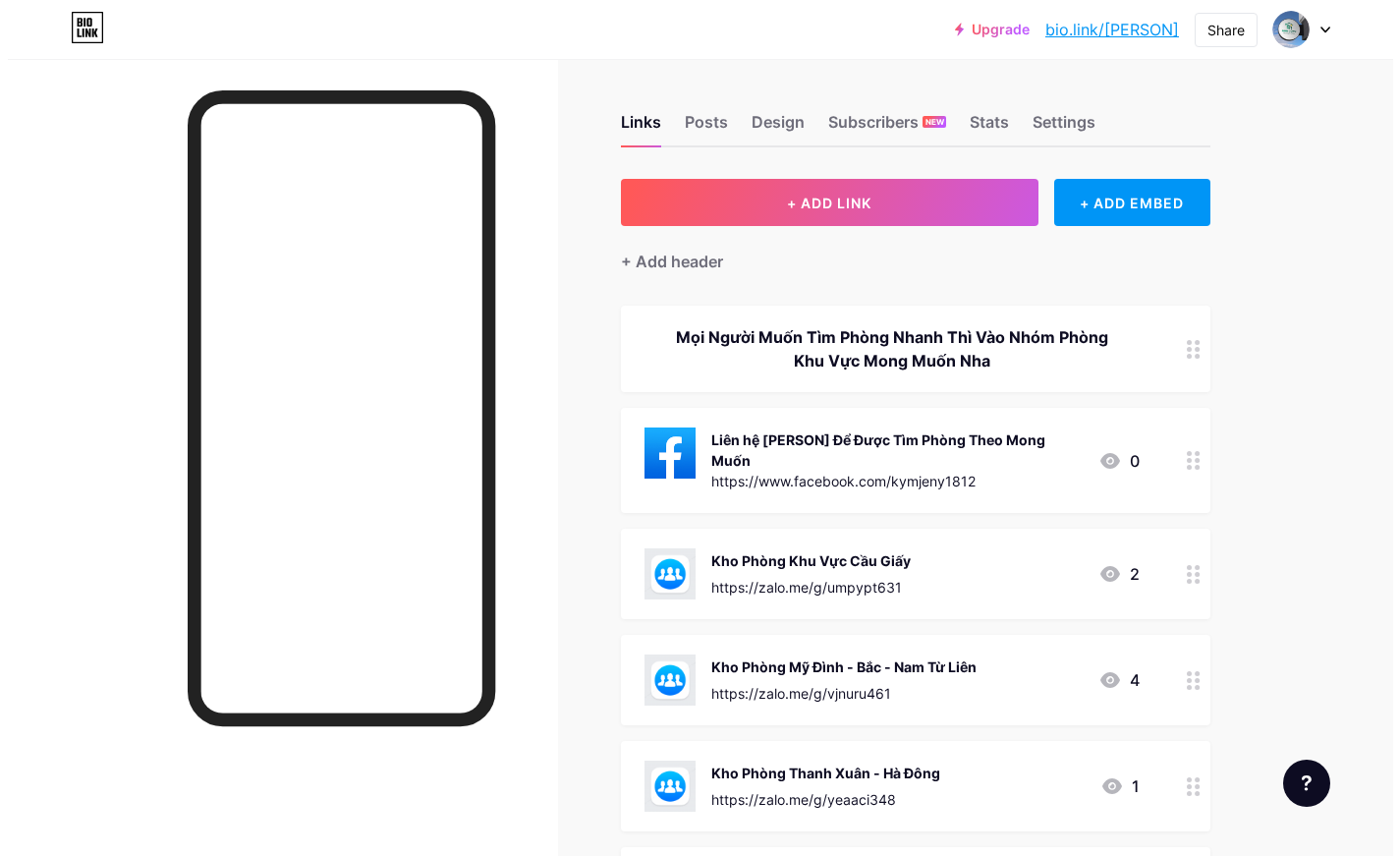 scroll, scrollTop: 0, scrollLeft: 0, axis: both 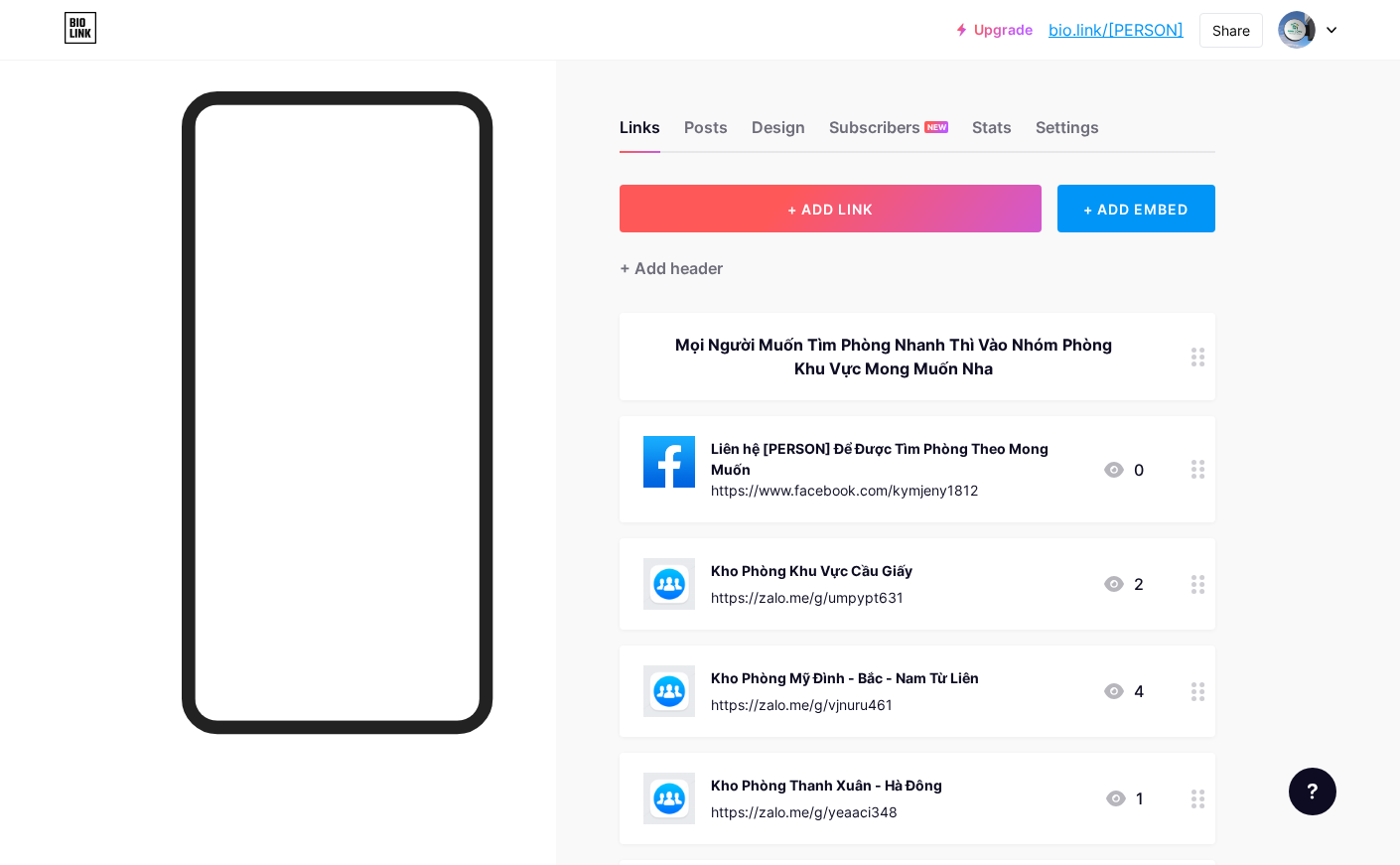 click on "+ ADD LINK" at bounding box center (830, 209) 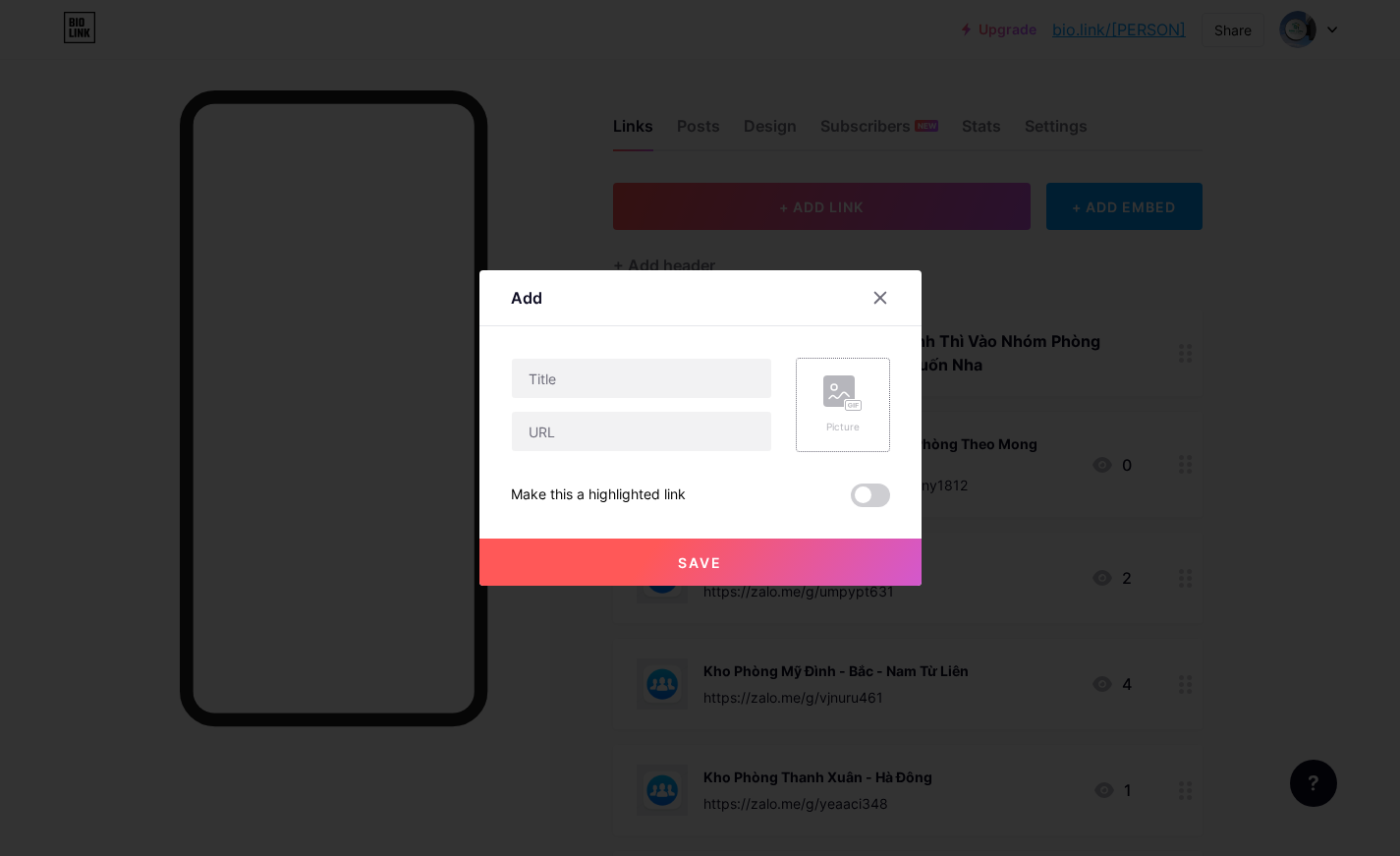 click on "Picture" at bounding box center [843, 405] 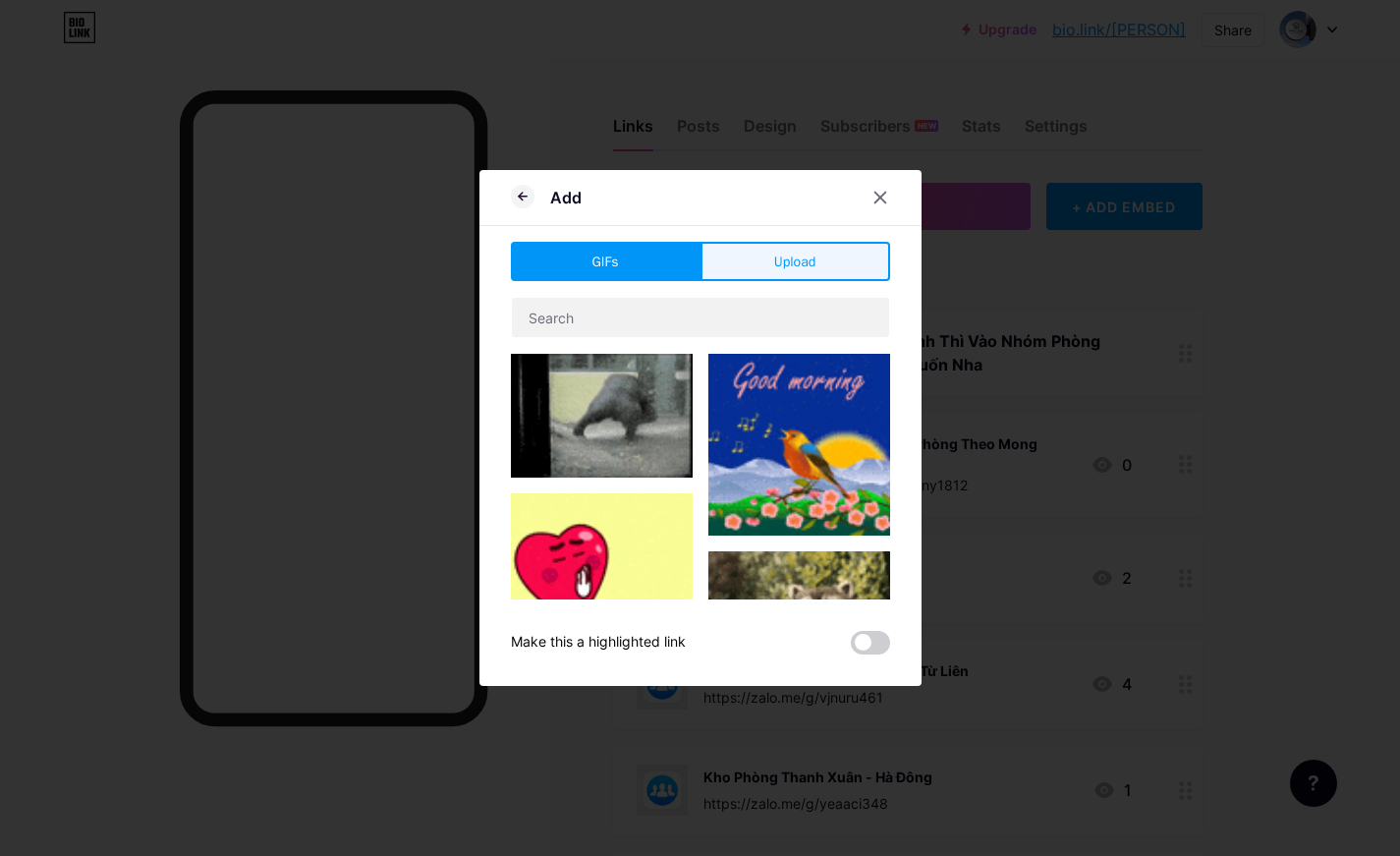 click on "Upload" at bounding box center (795, 261) 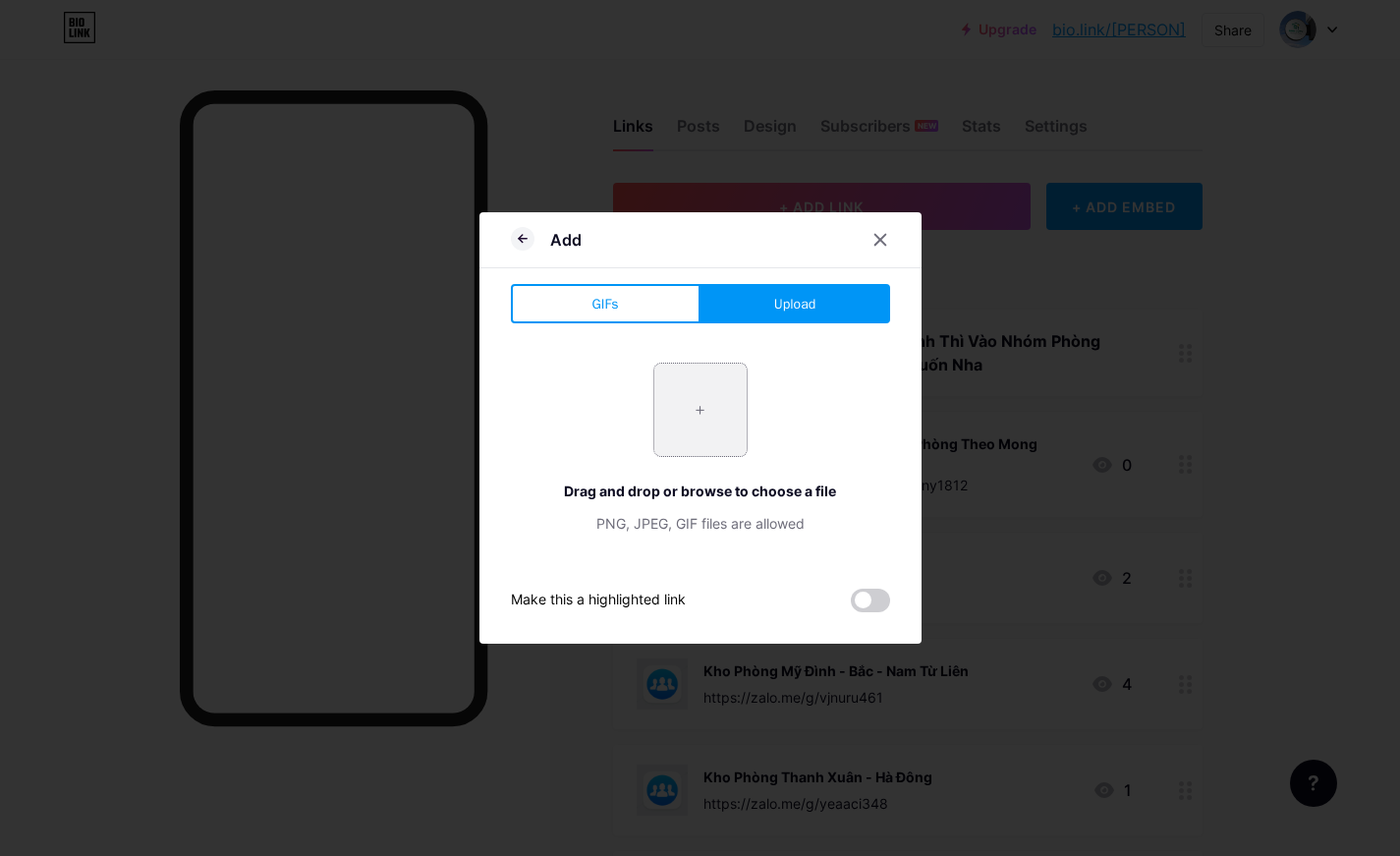click at bounding box center (700, 410) 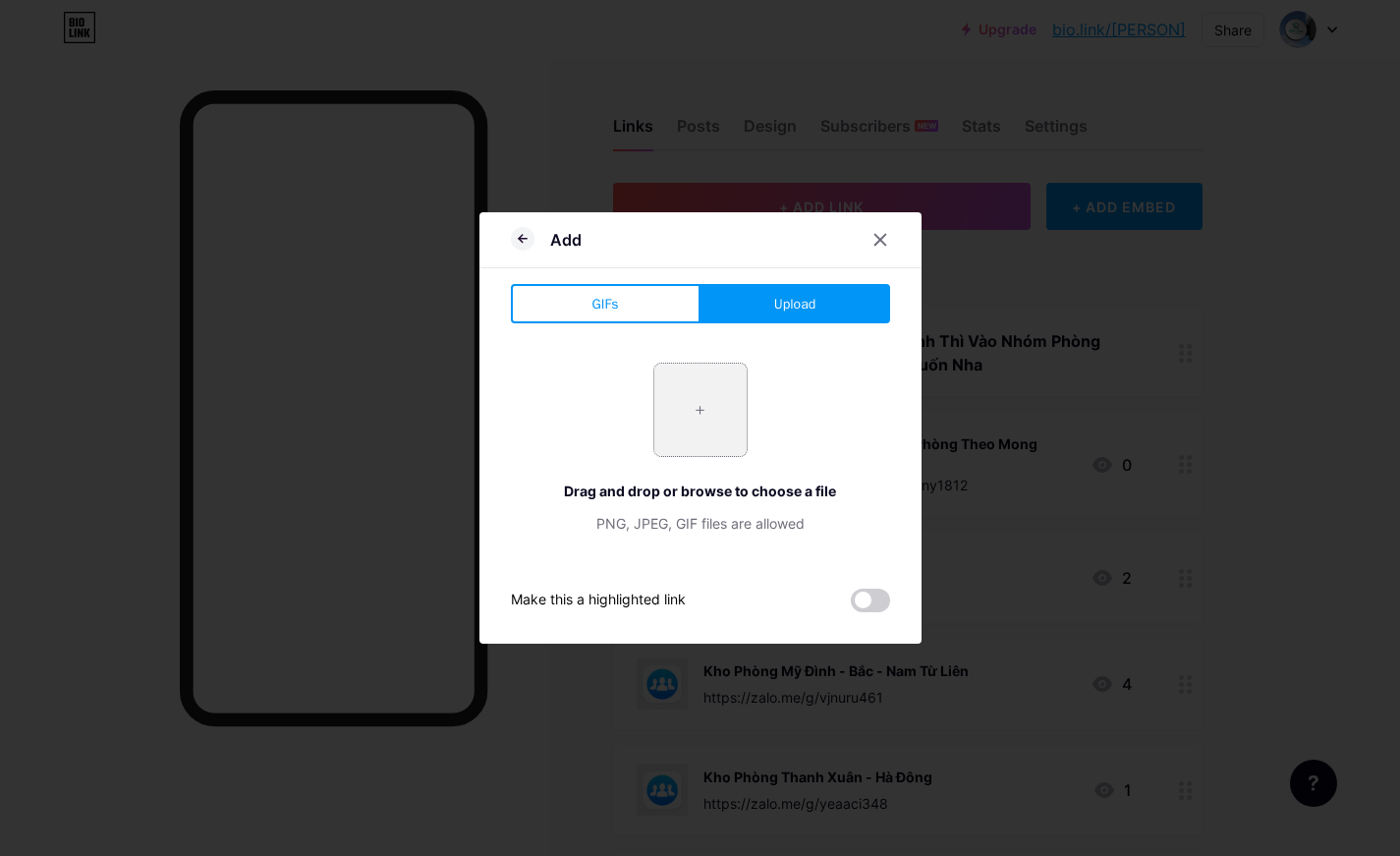 type on "C:\fakepath\tool-moi-ban-be-vao-nhom-tren-facebook-720x514.png" 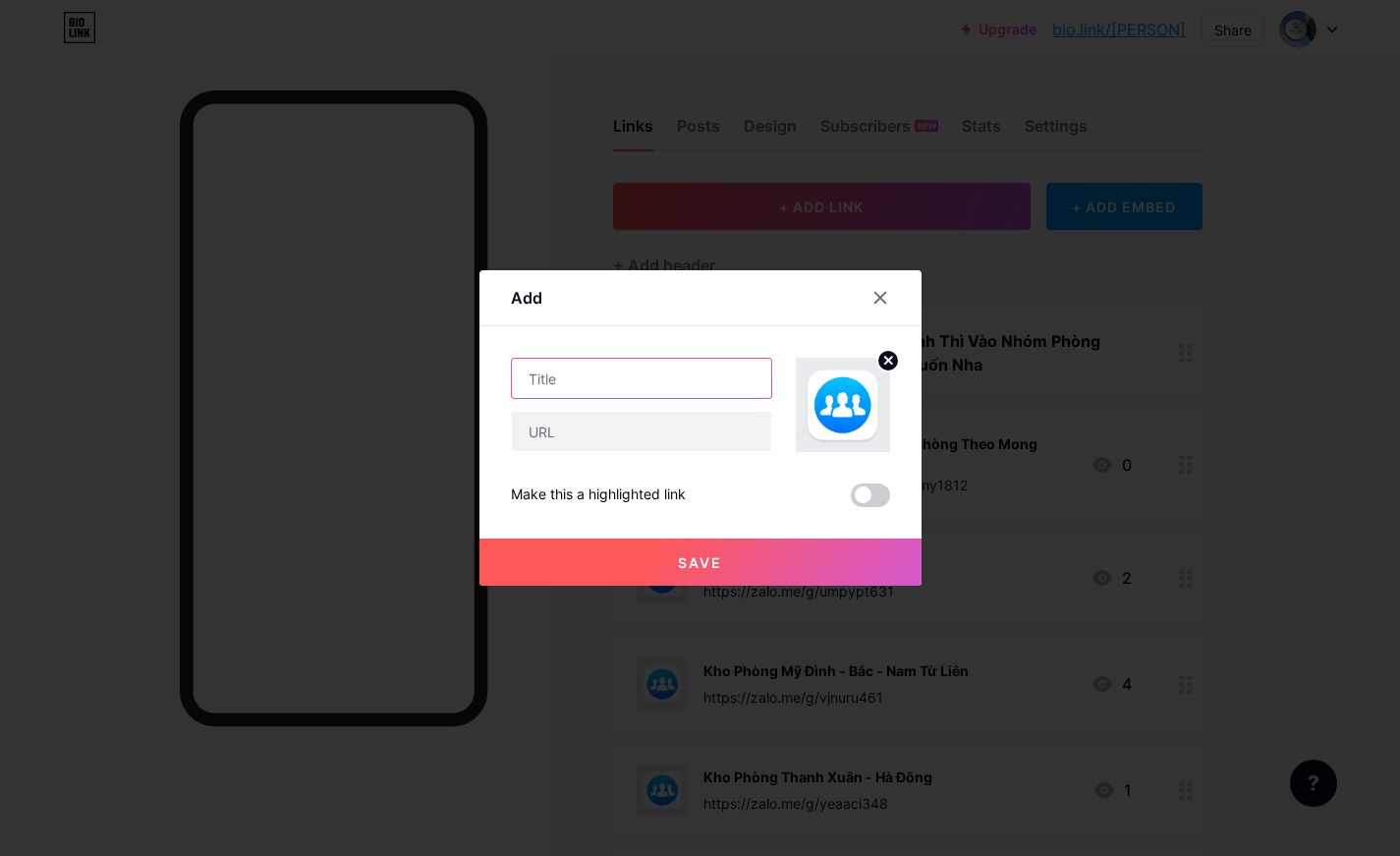 click at bounding box center (642, 378) 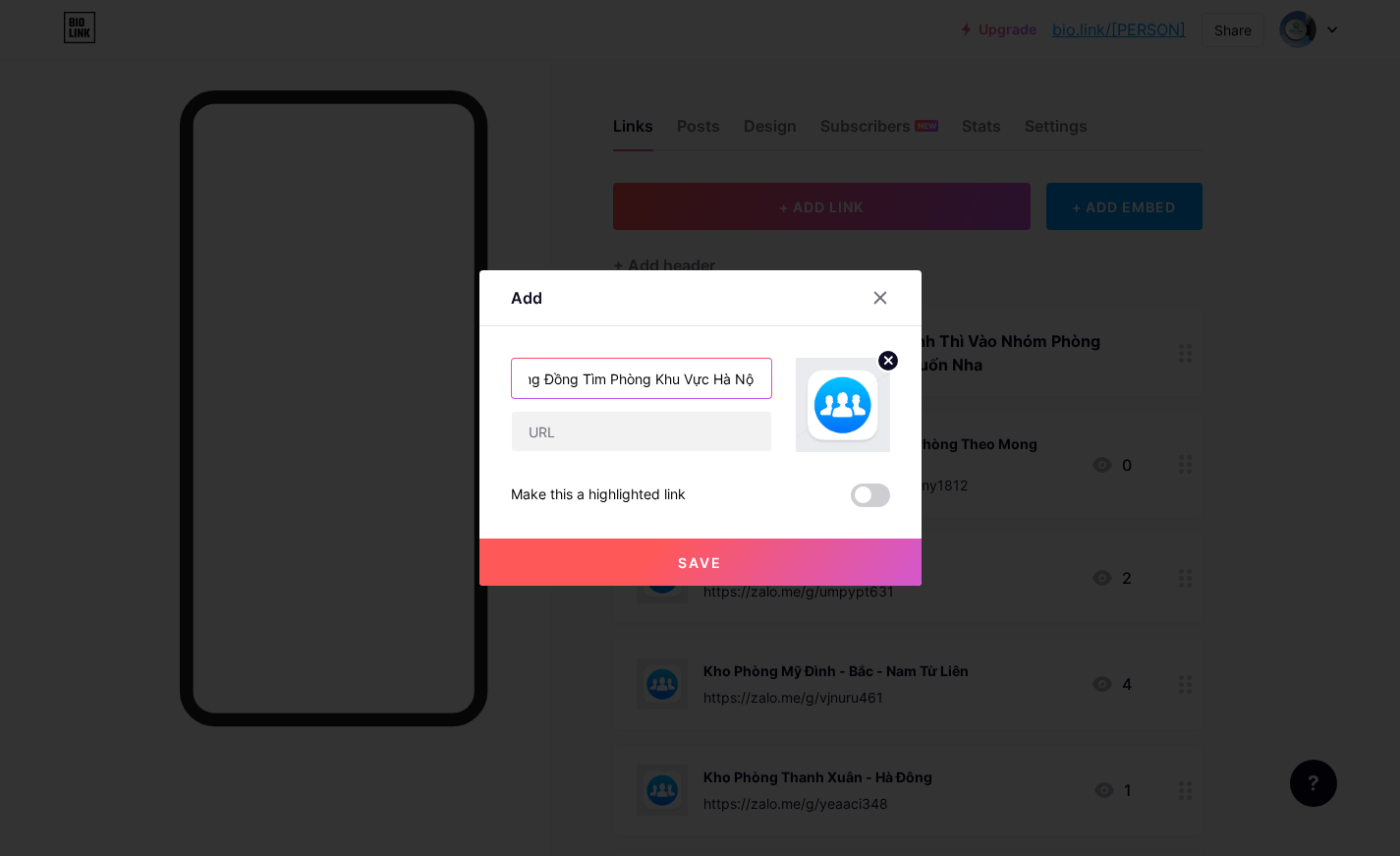 scroll, scrollTop: 0, scrollLeft: 4, axis: horizontal 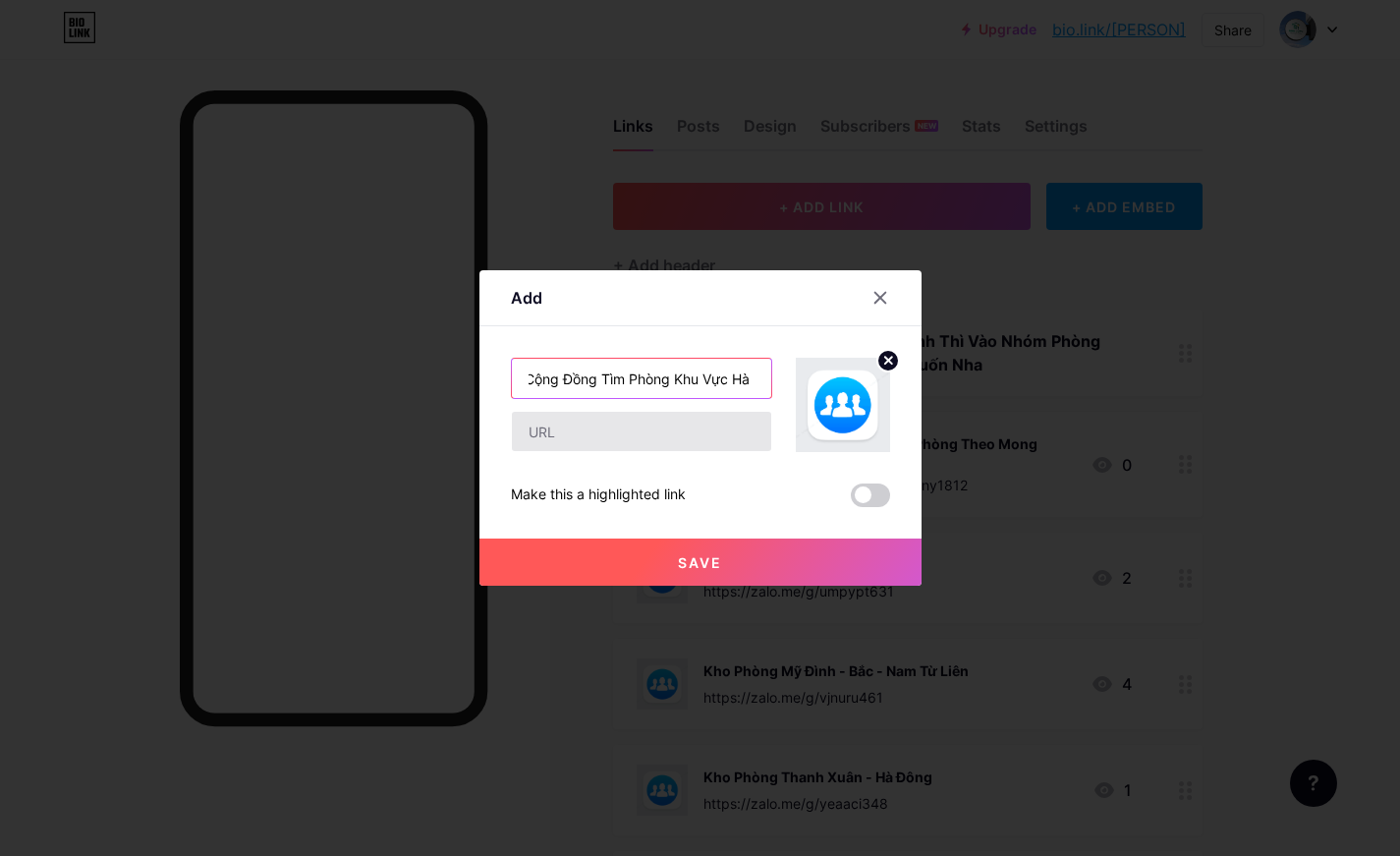 type on "Cộng Đồng Tìm Phòng Khu Vực Hà Nội" 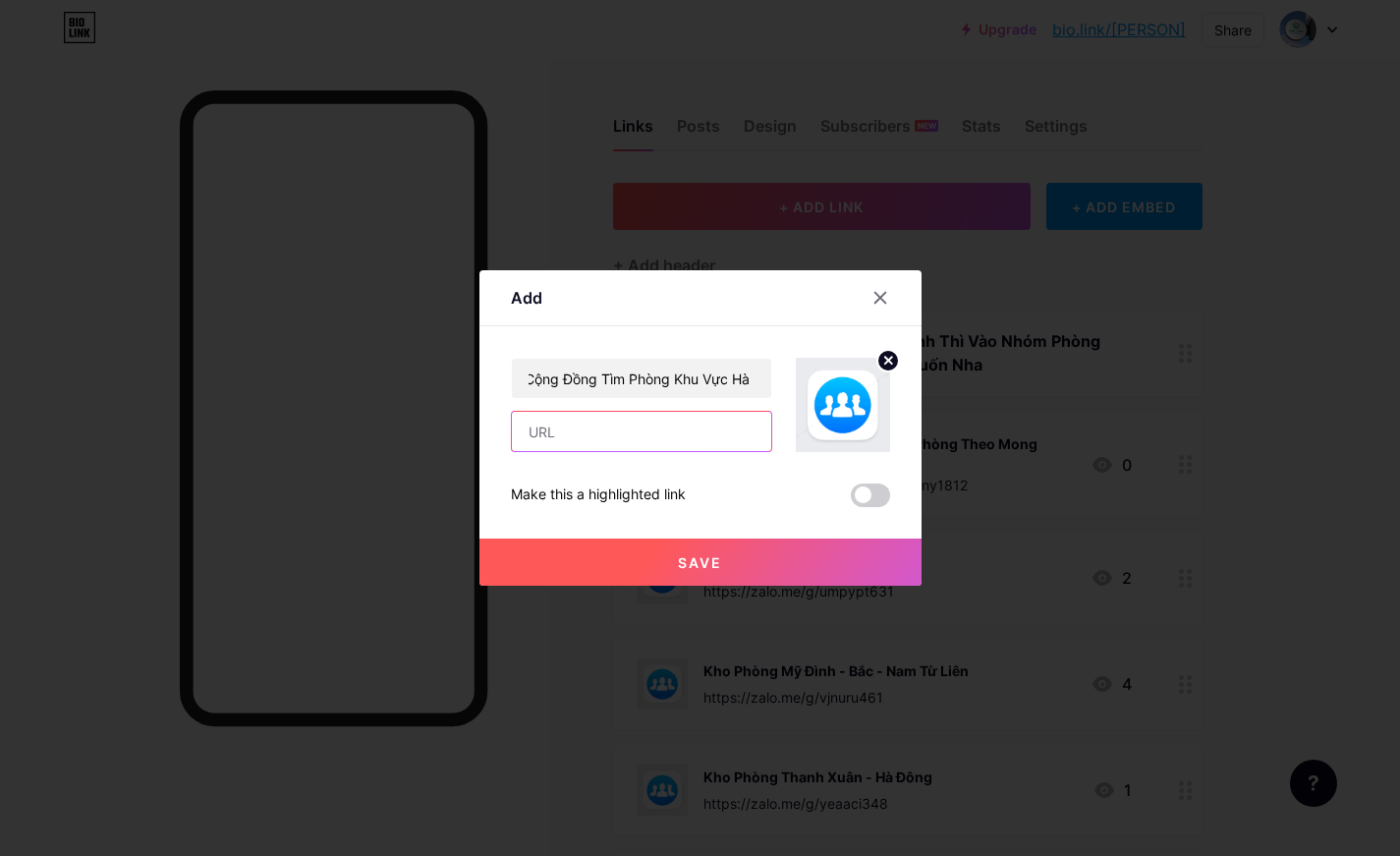scroll, scrollTop: 0, scrollLeft: 0, axis: both 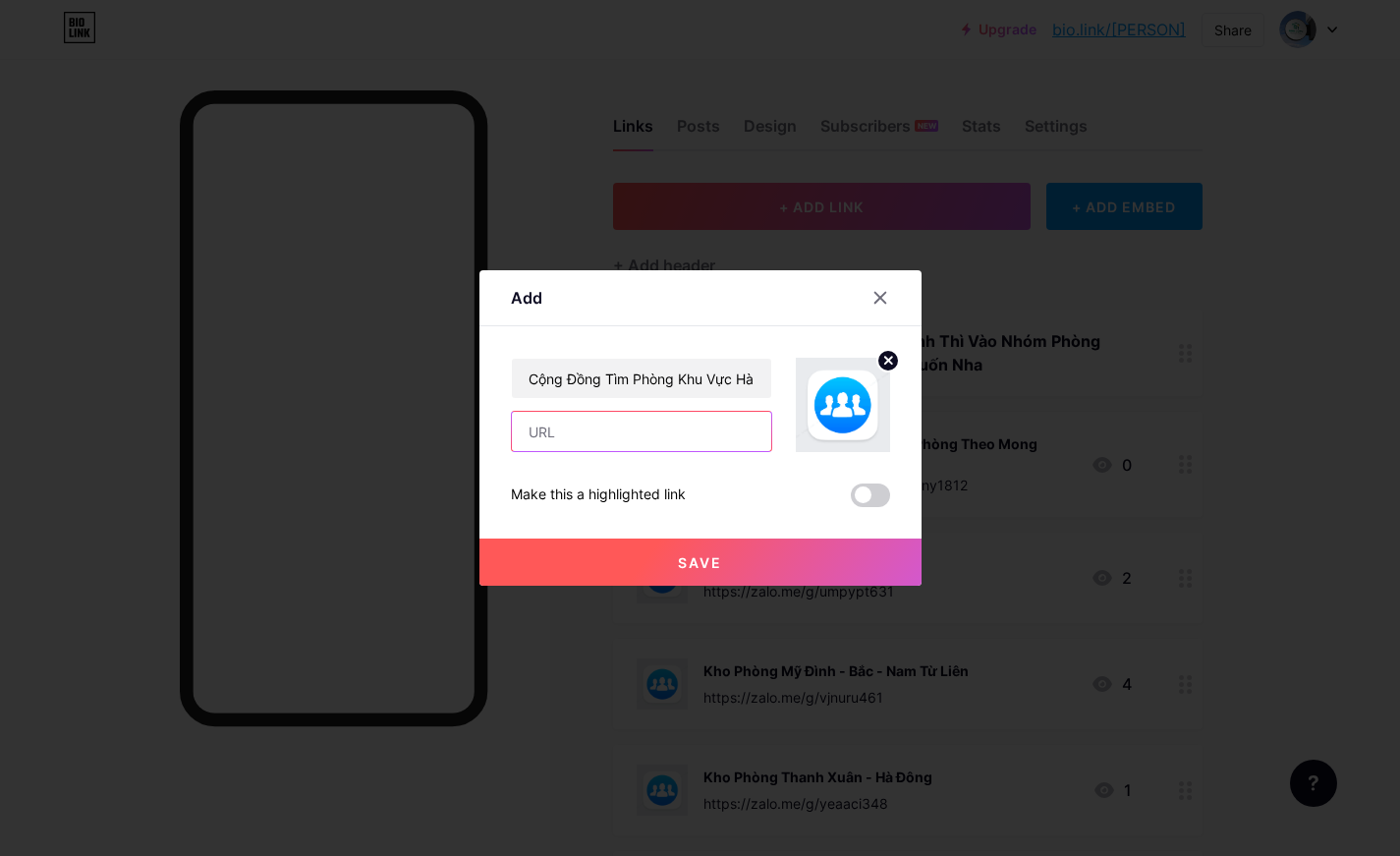 click at bounding box center [642, 431] 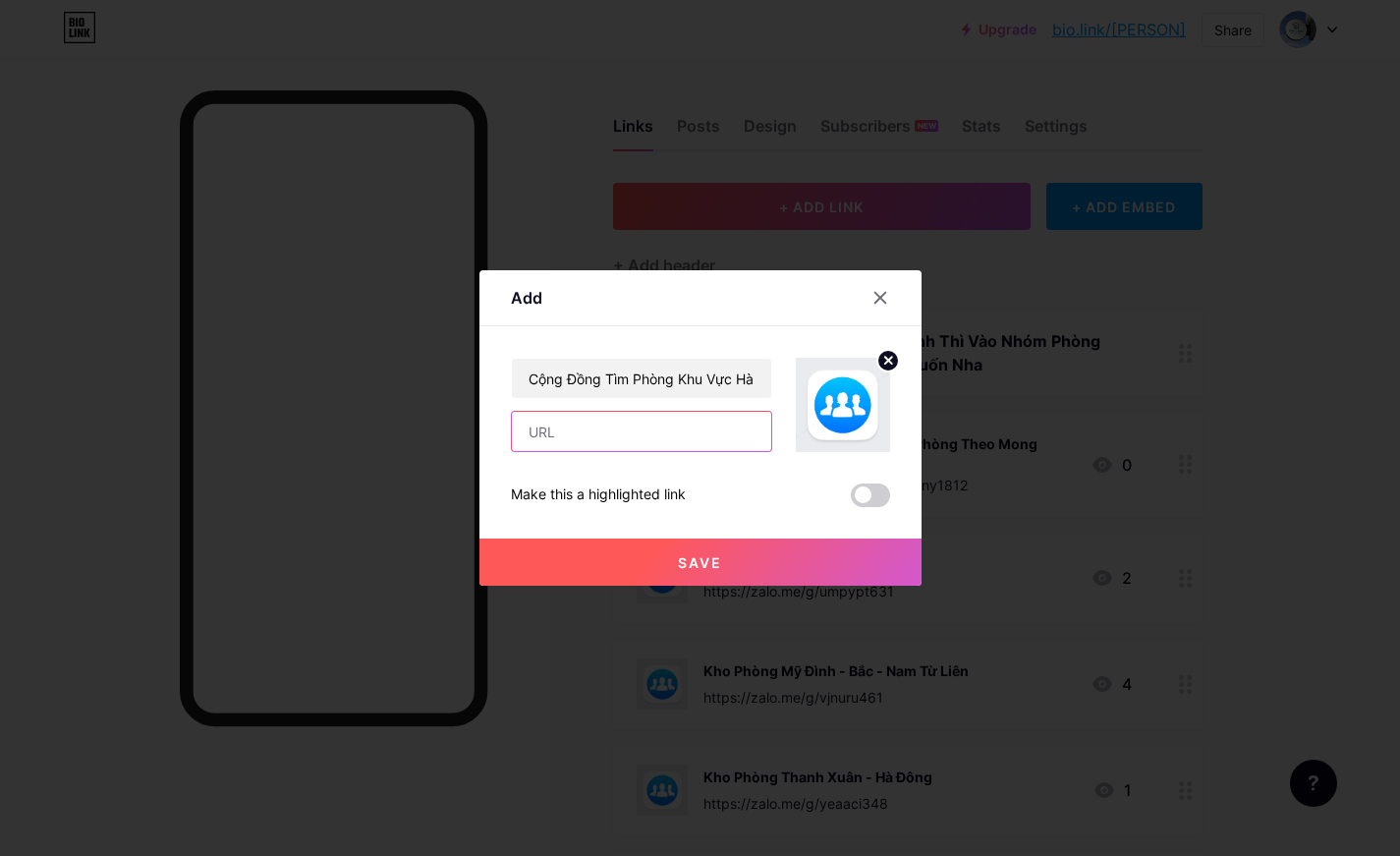 paste on "https://www.facebook.com/timphongchothuenhacong" 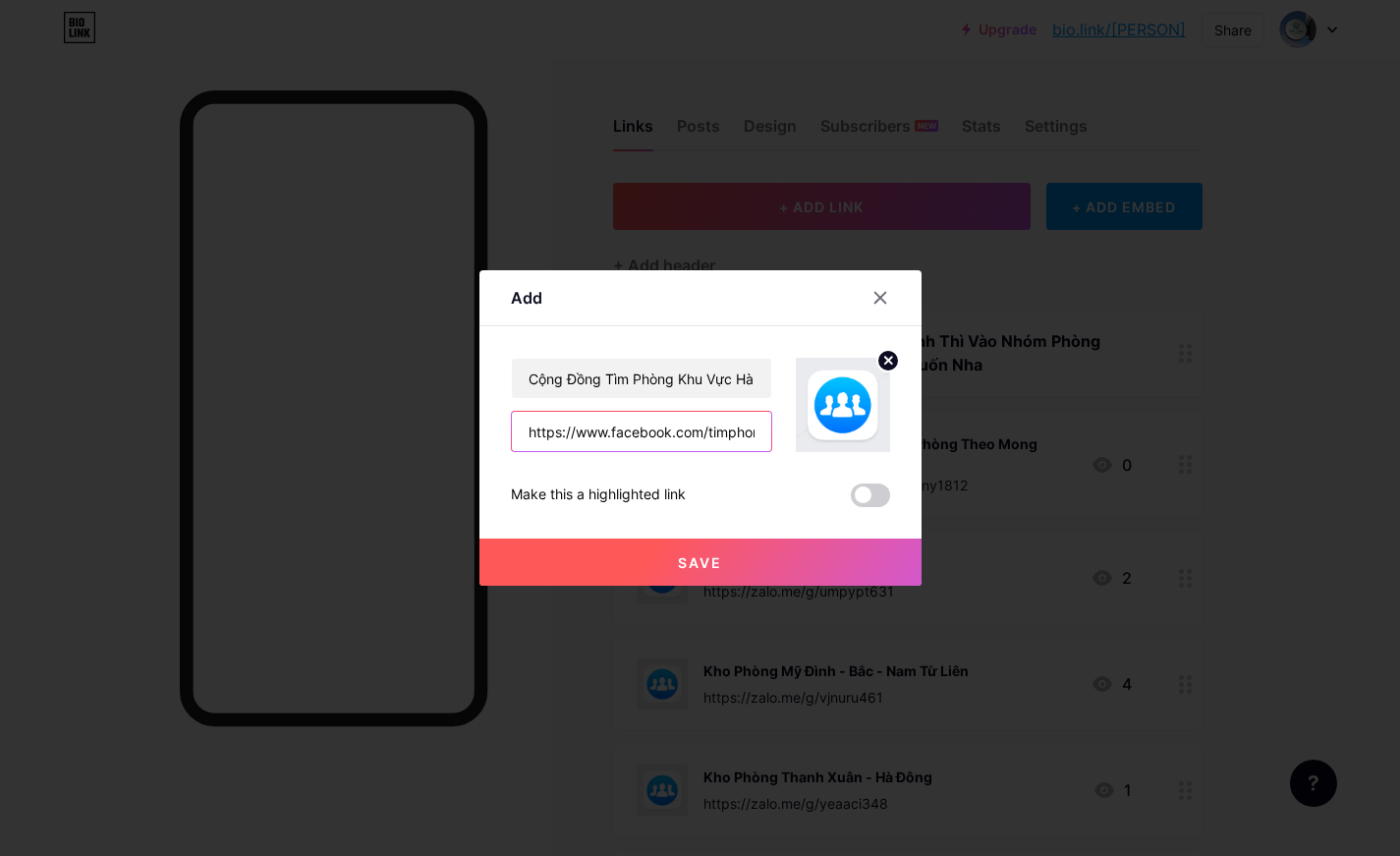 scroll, scrollTop: 0, scrollLeft: 125, axis: horizontal 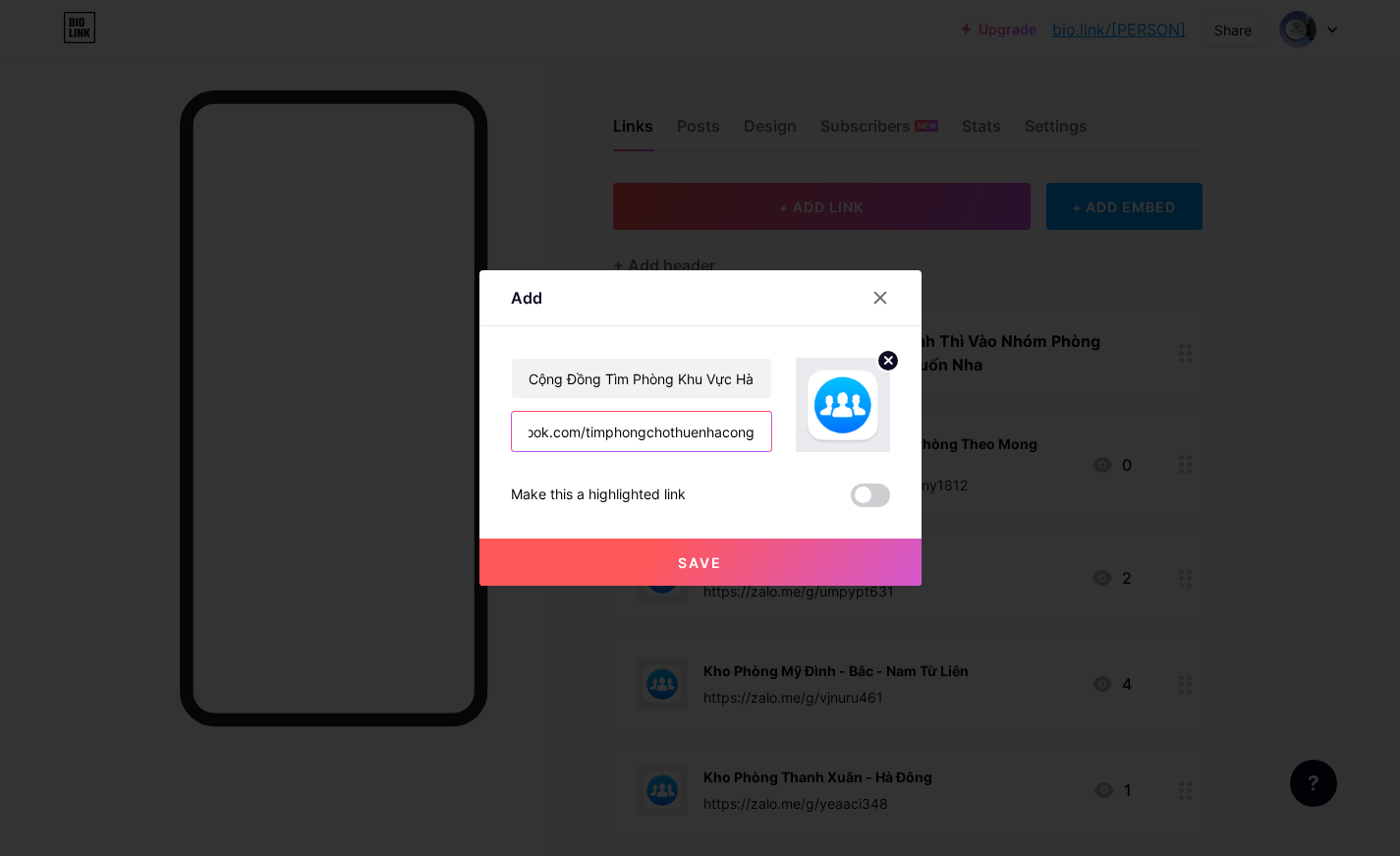 type on "https://www.facebook.com/timphongchothuenhacong" 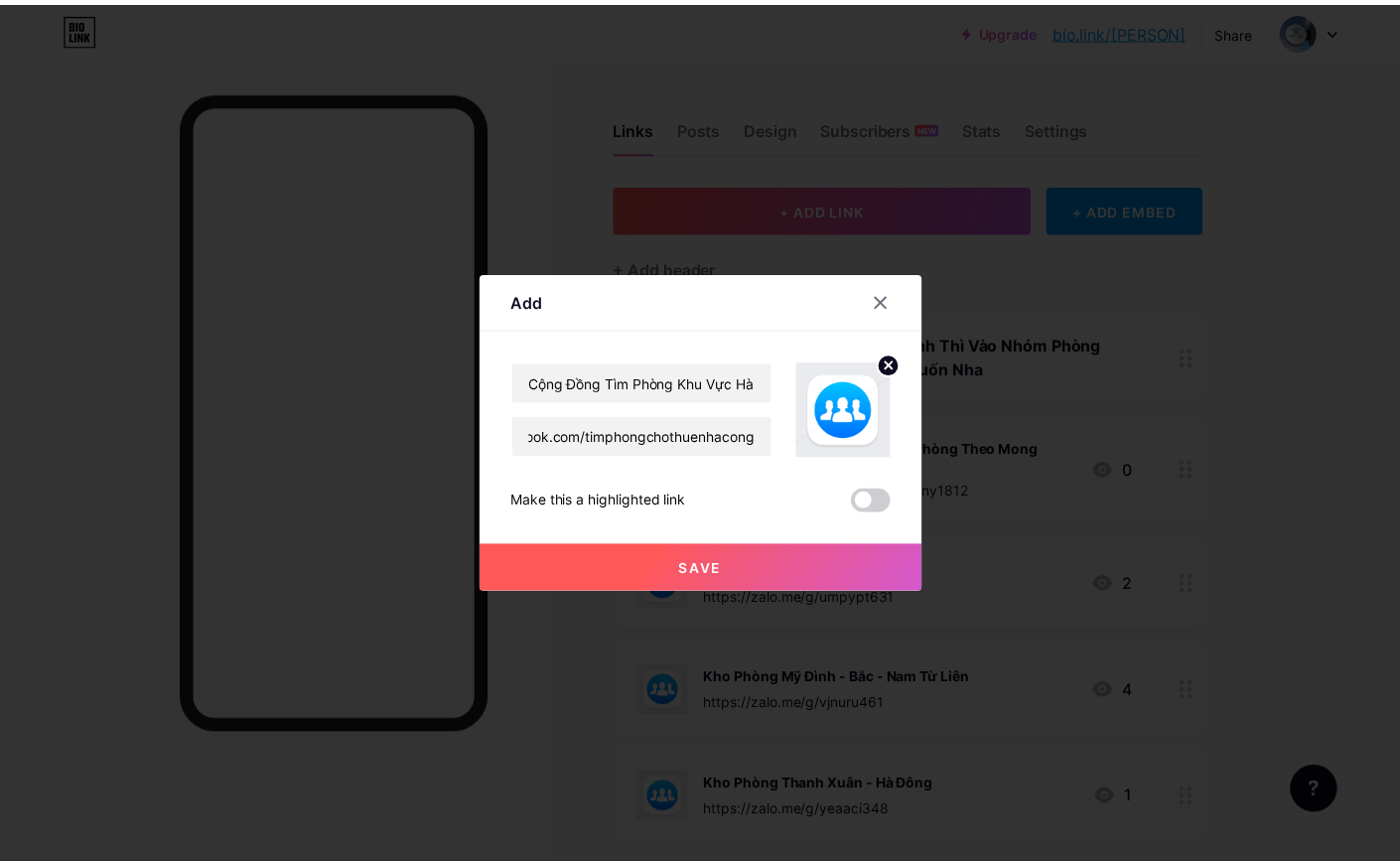 scroll, scrollTop: 0, scrollLeft: 0, axis: both 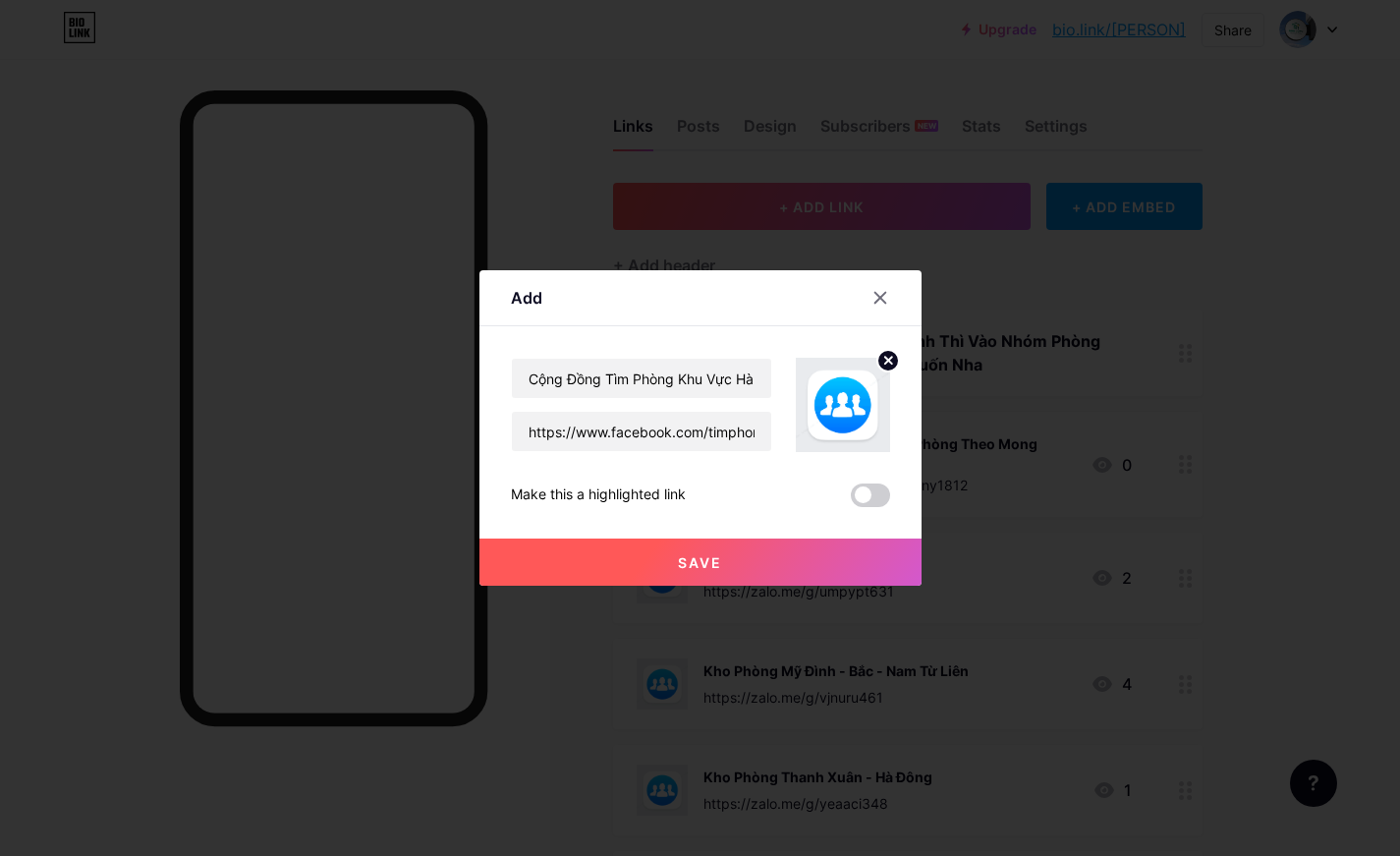 click on "Save" at bounding box center (700, 562) 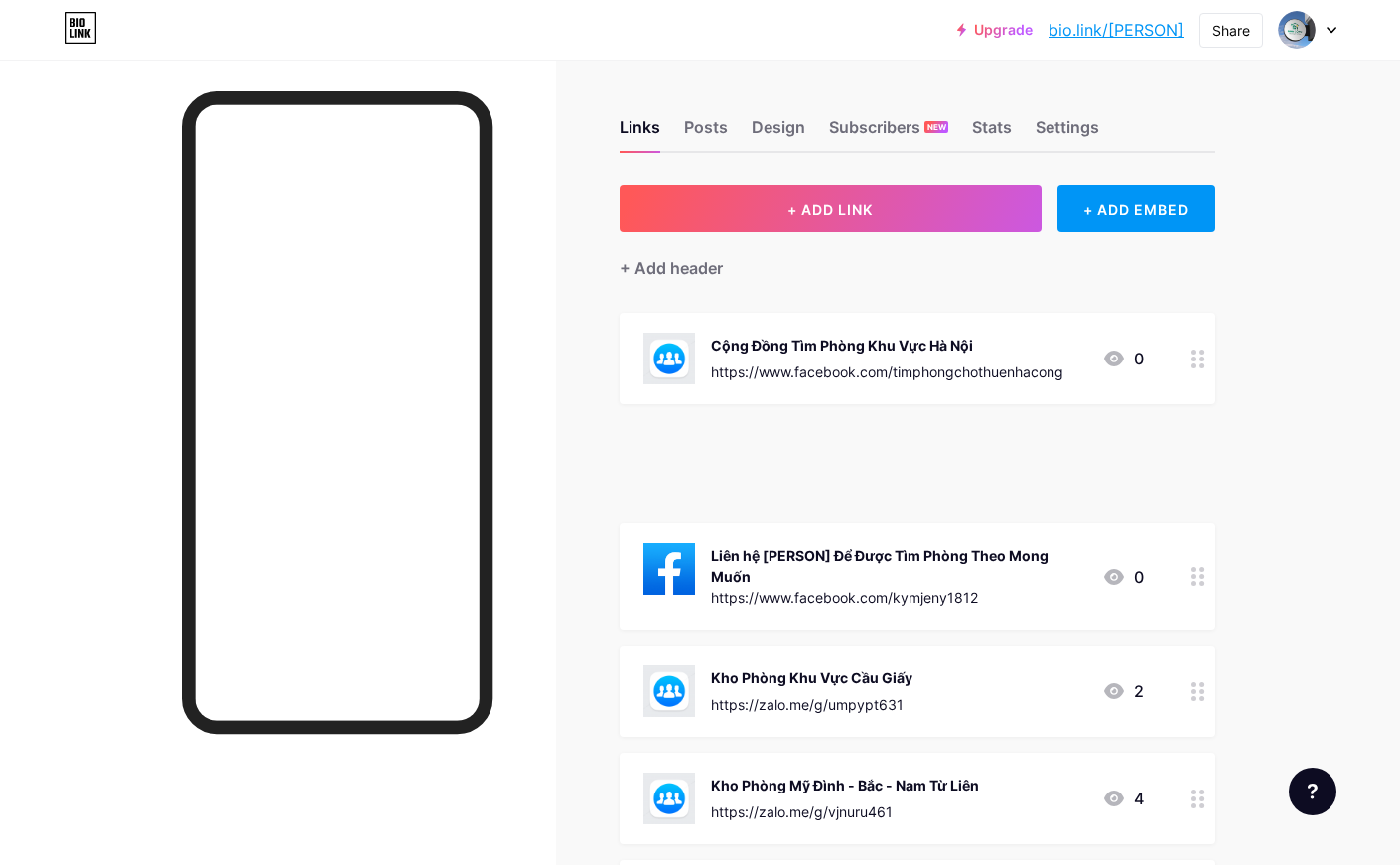 type 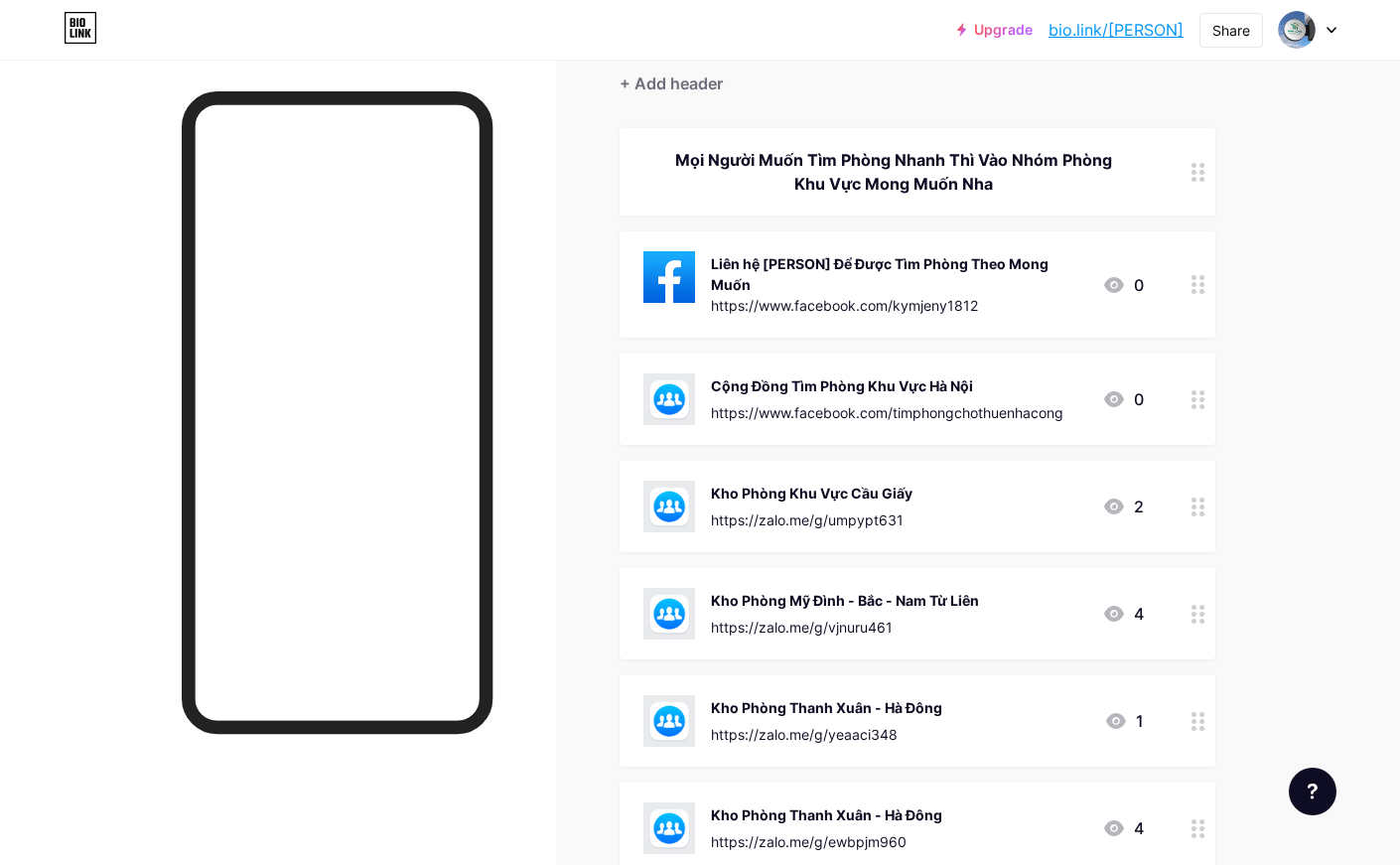 scroll, scrollTop: 187, scrollLeft: 0, axis: vertical 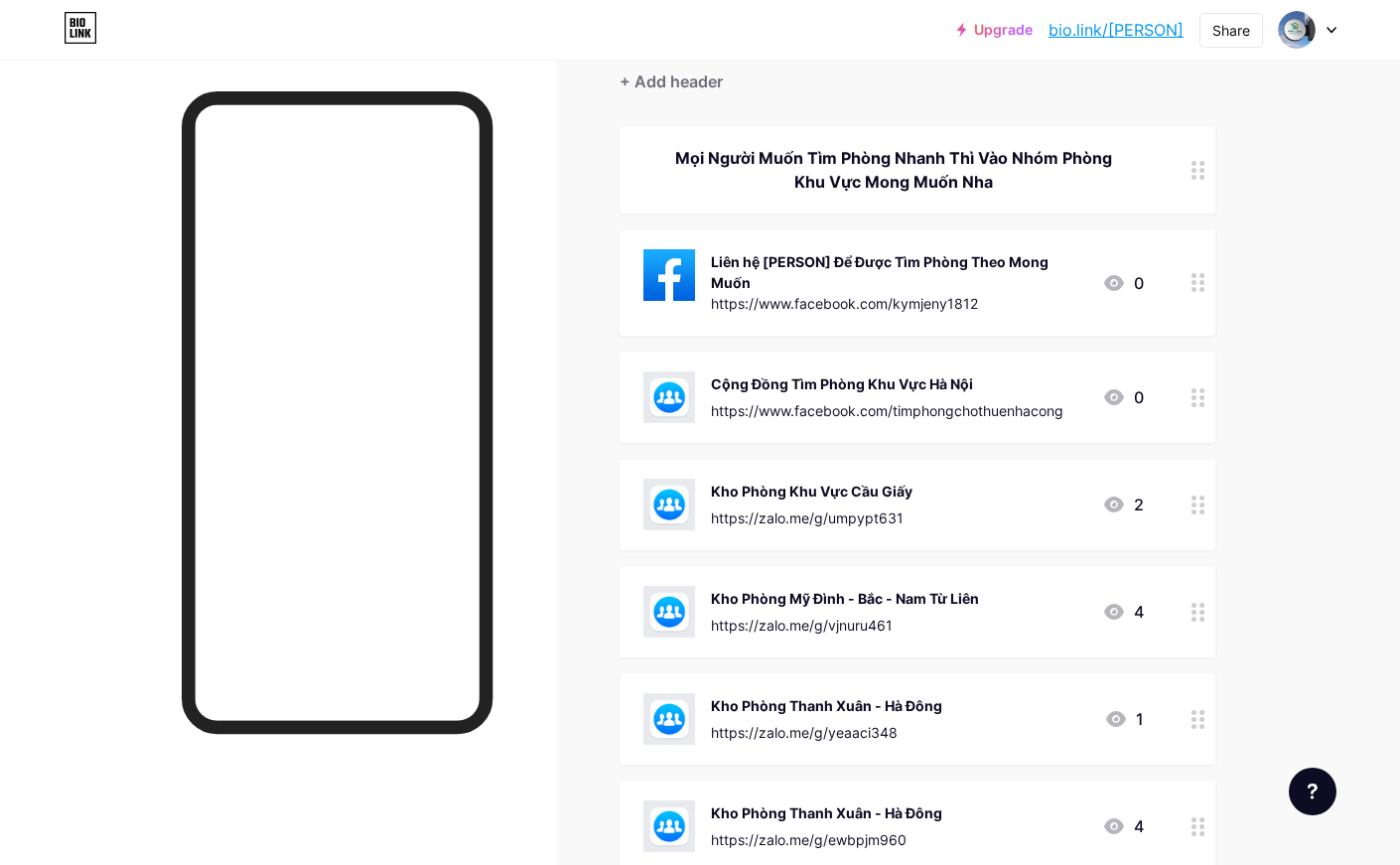 click at bounding box center (1198, 505) 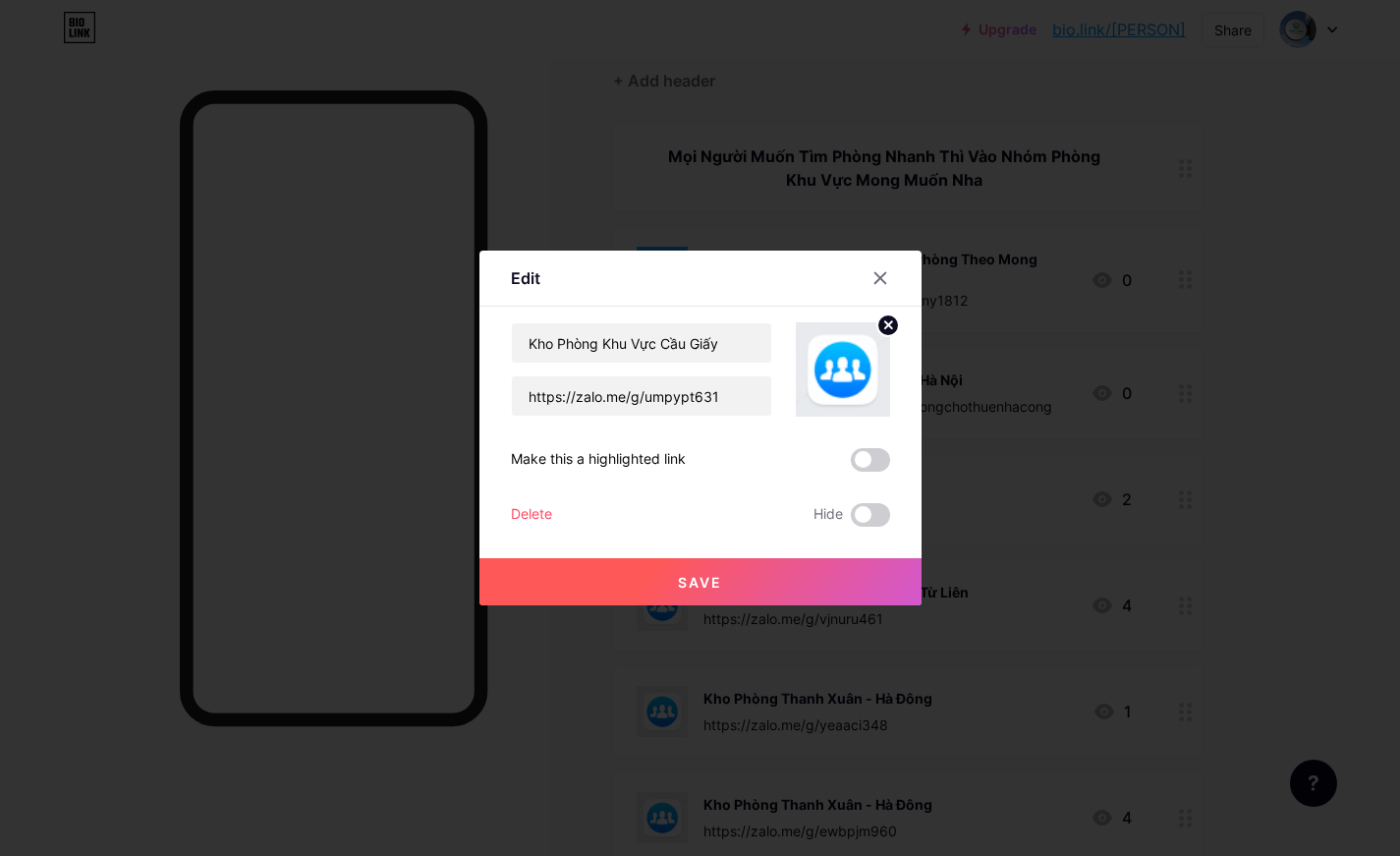 click 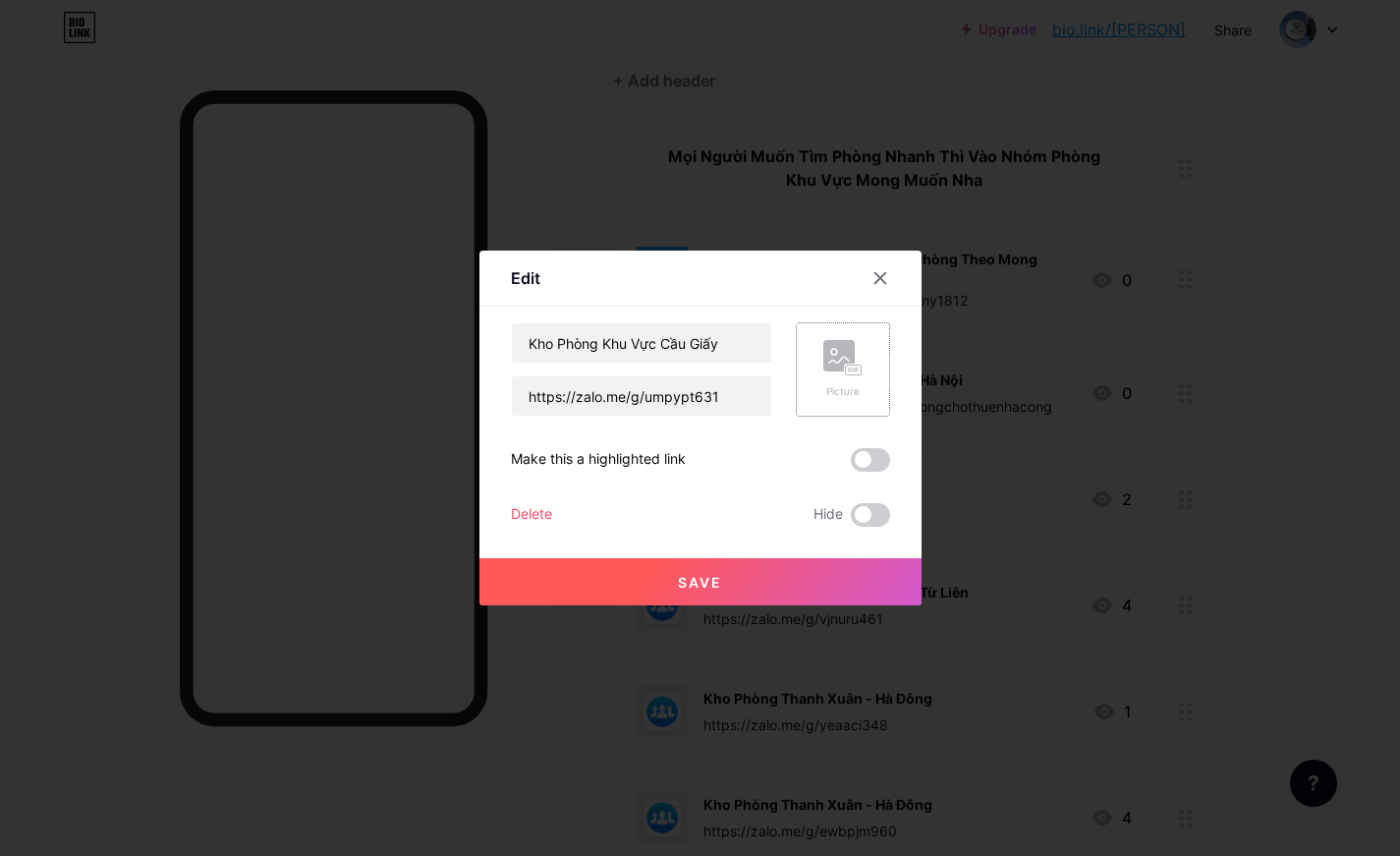 click 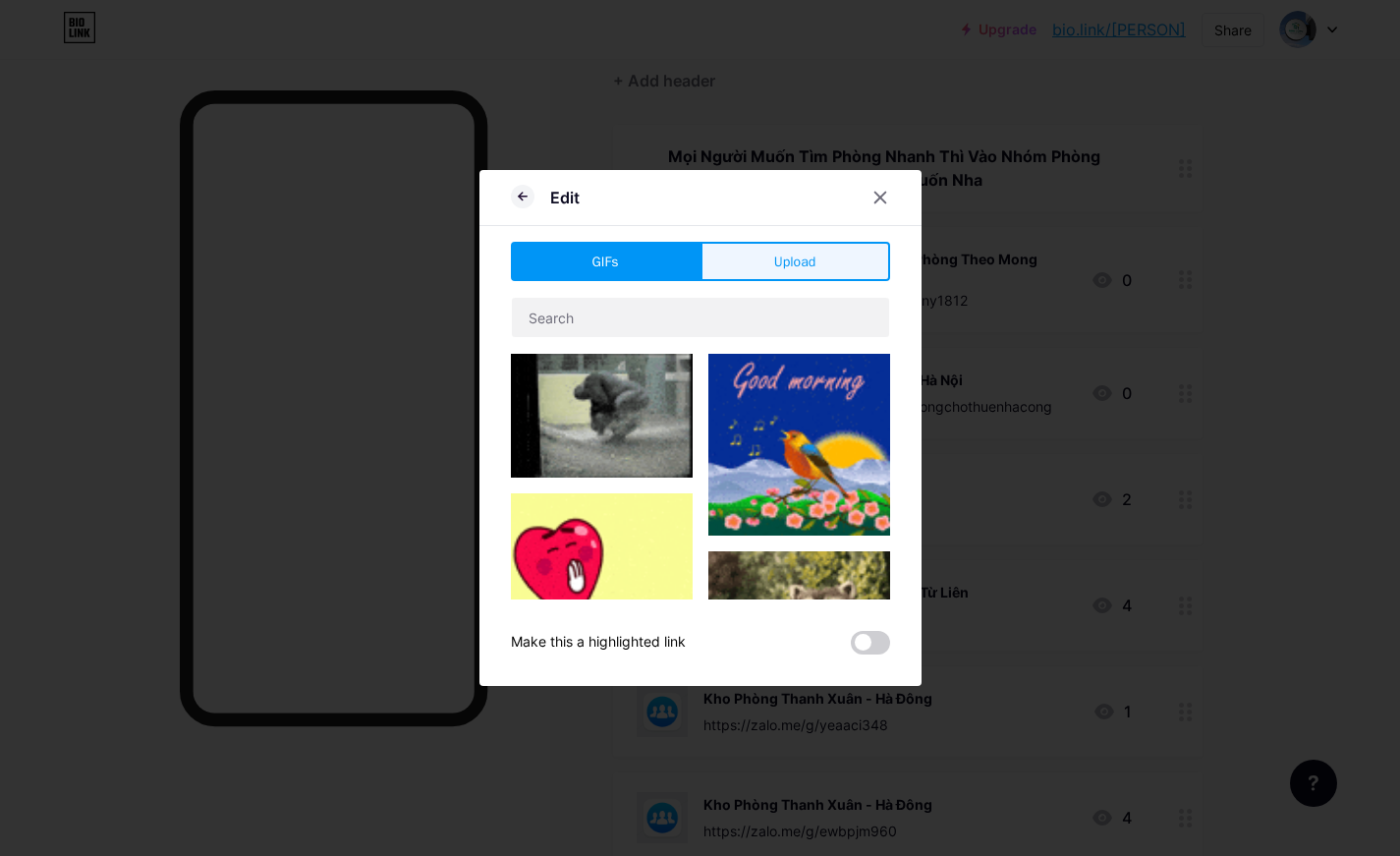 click on "Upload" at bounding box center [795, 261] 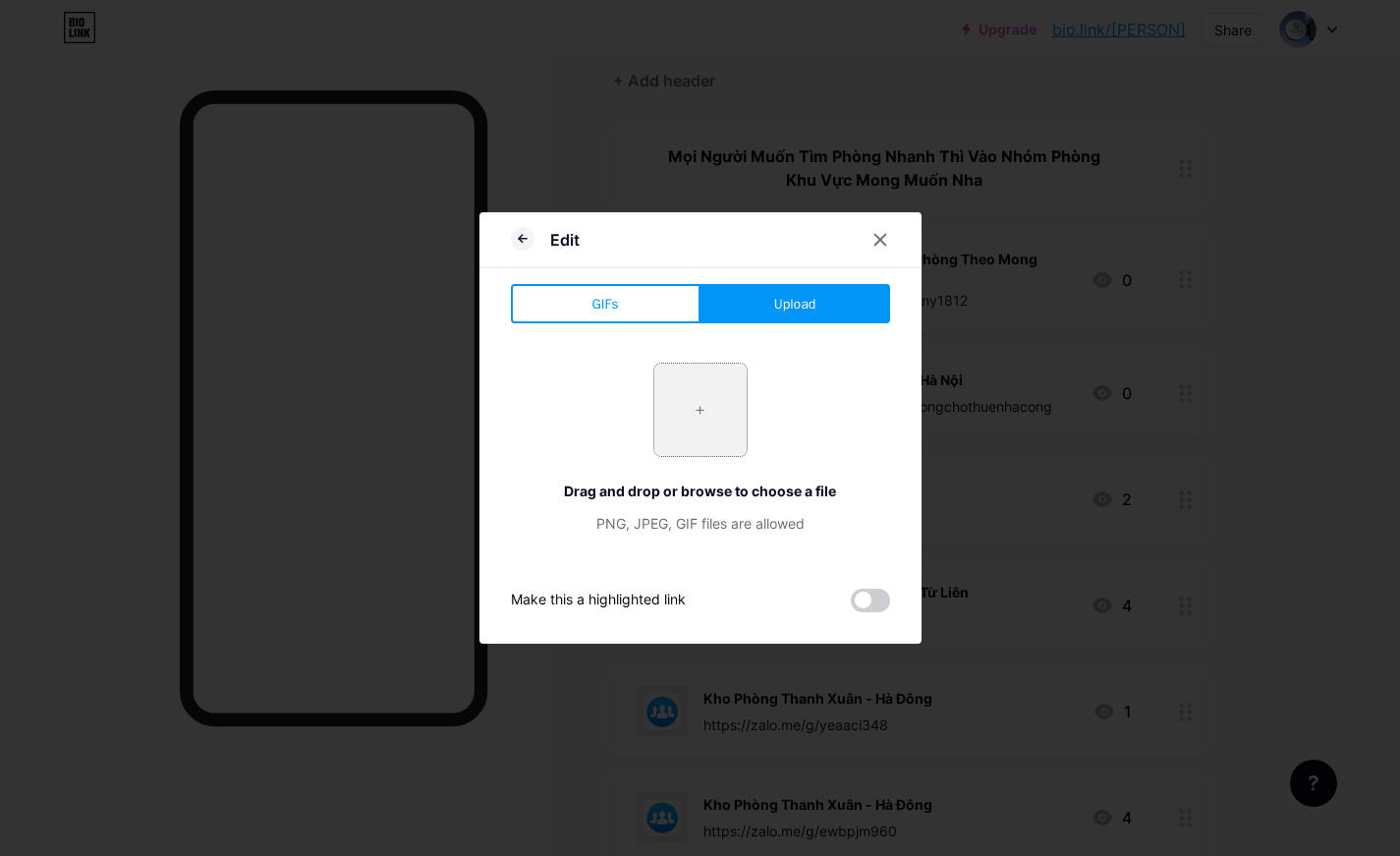 click at bounding box center [700, 410] 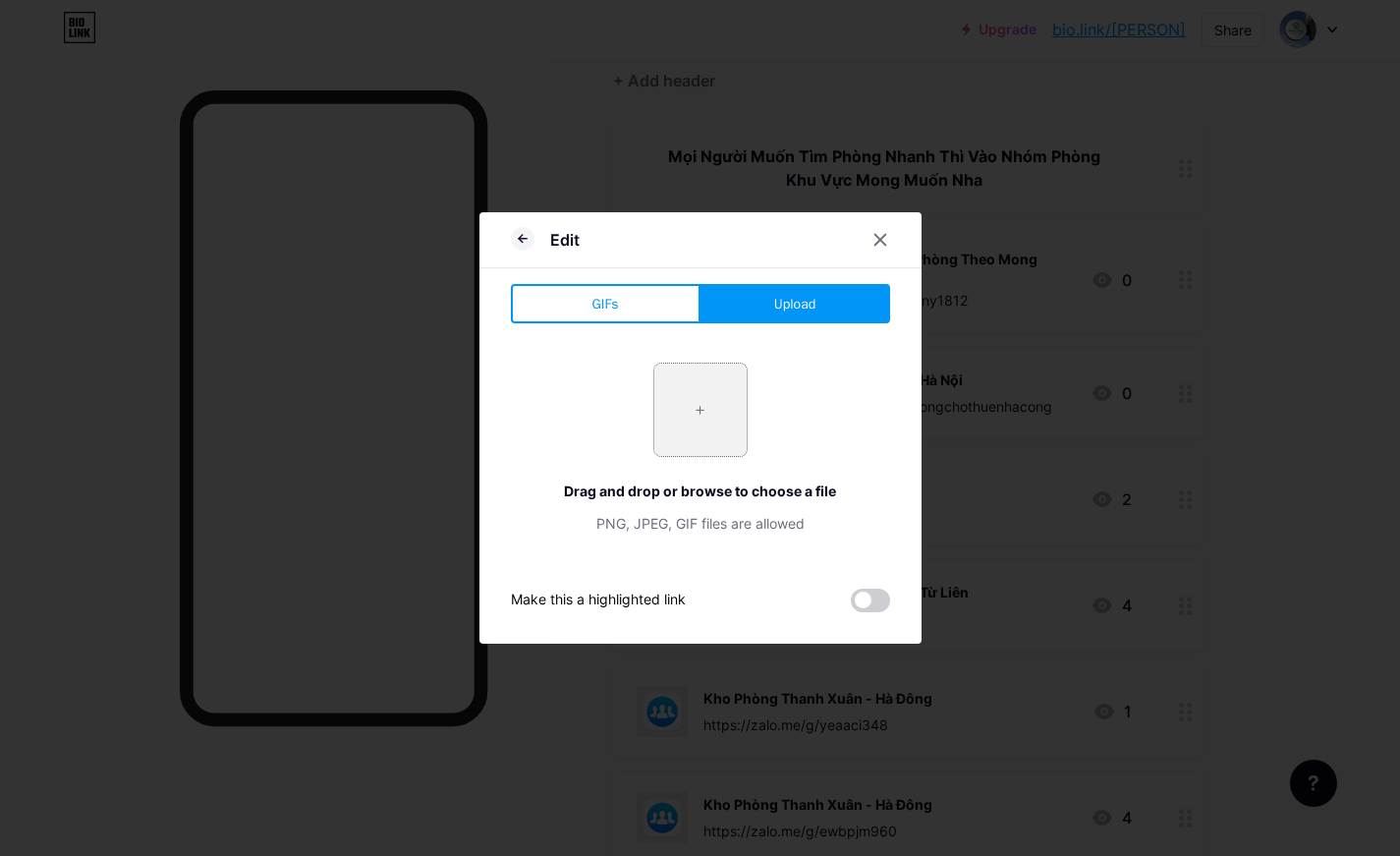 type on "C:\fakepath\Icon_of_Zalo.svg.png" 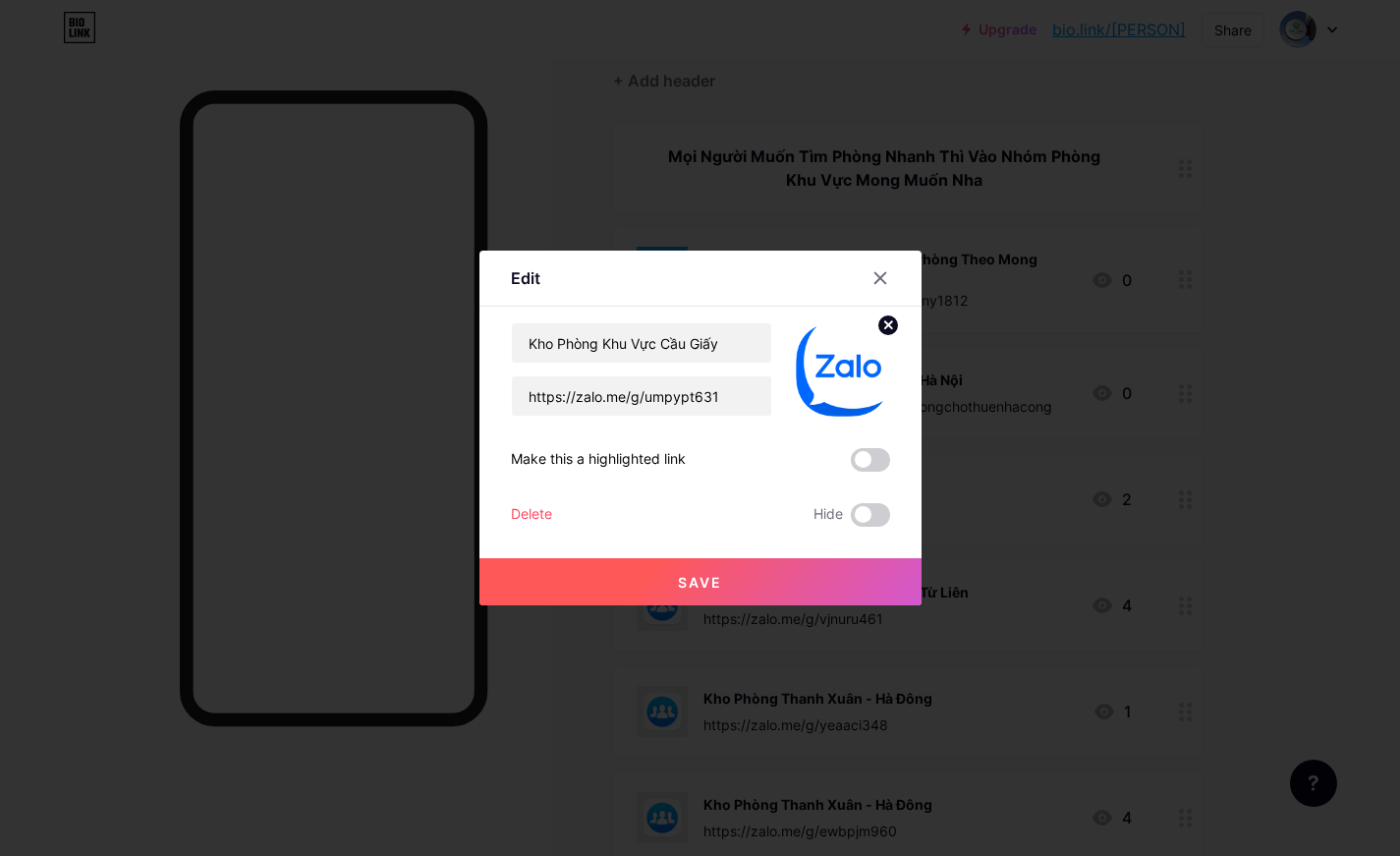 click on "Save" at bounding box center (700, 582) 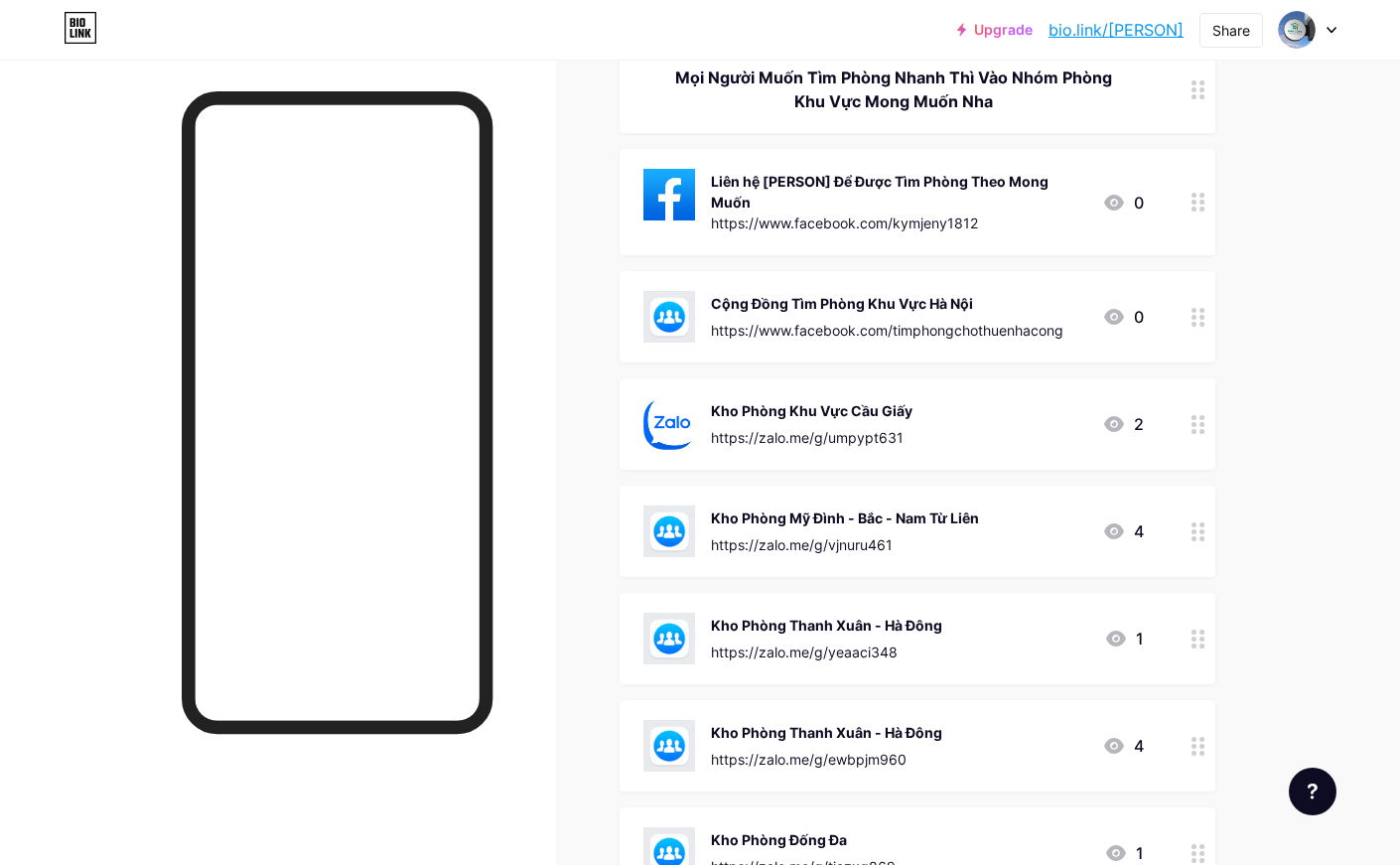 scroll, scrollTop: 309, scrollLeft: 0, axis: vertical 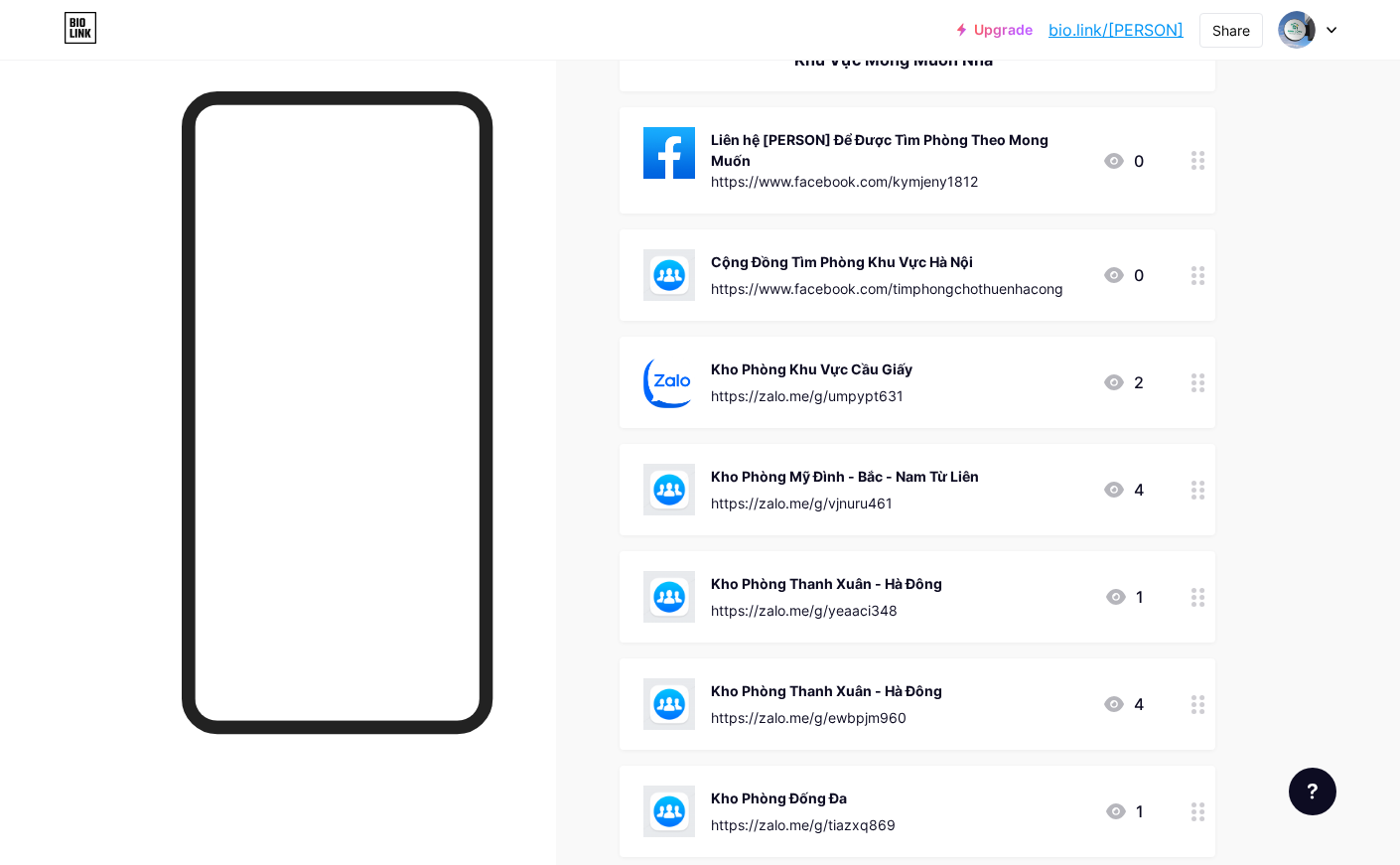 click 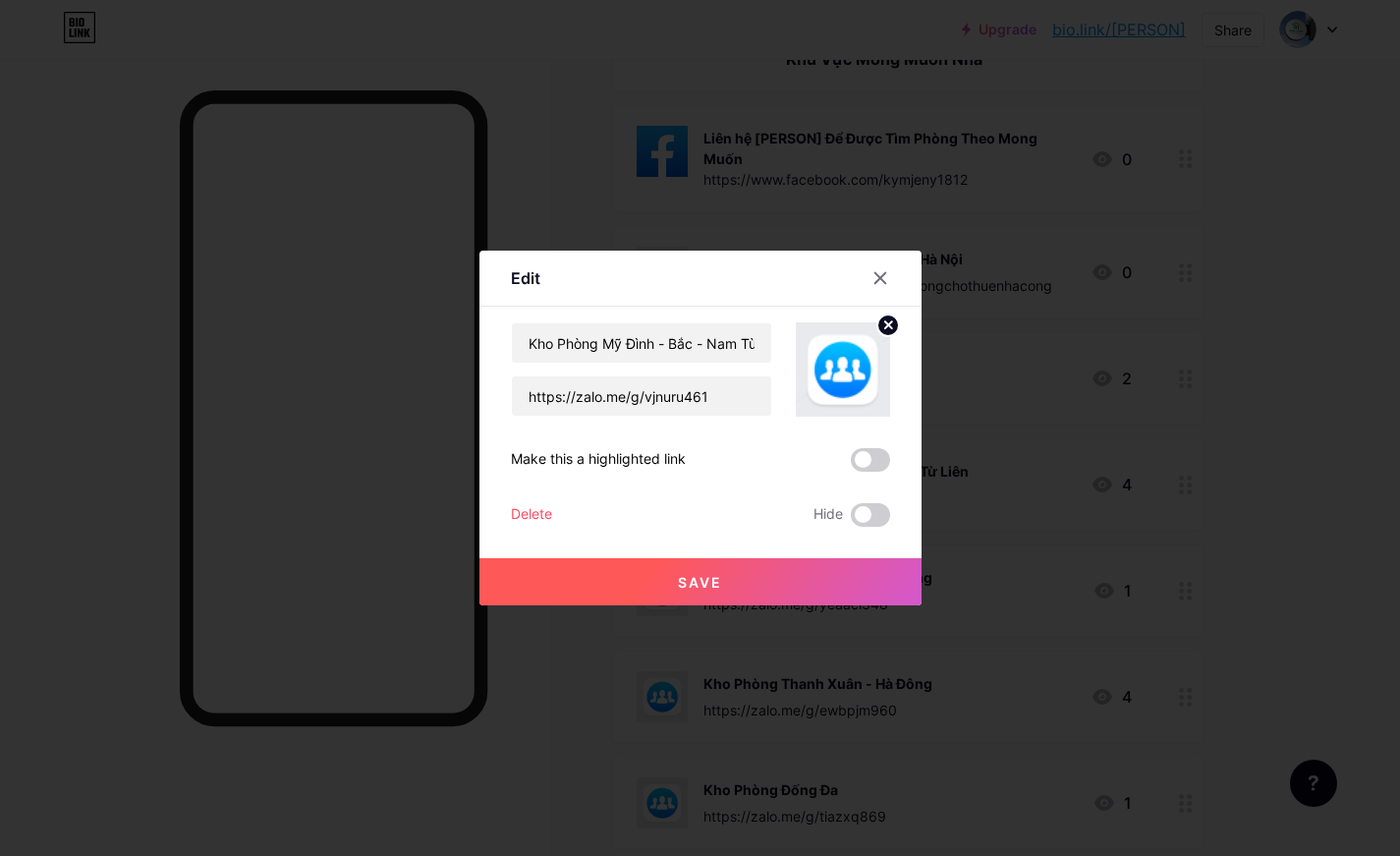 click 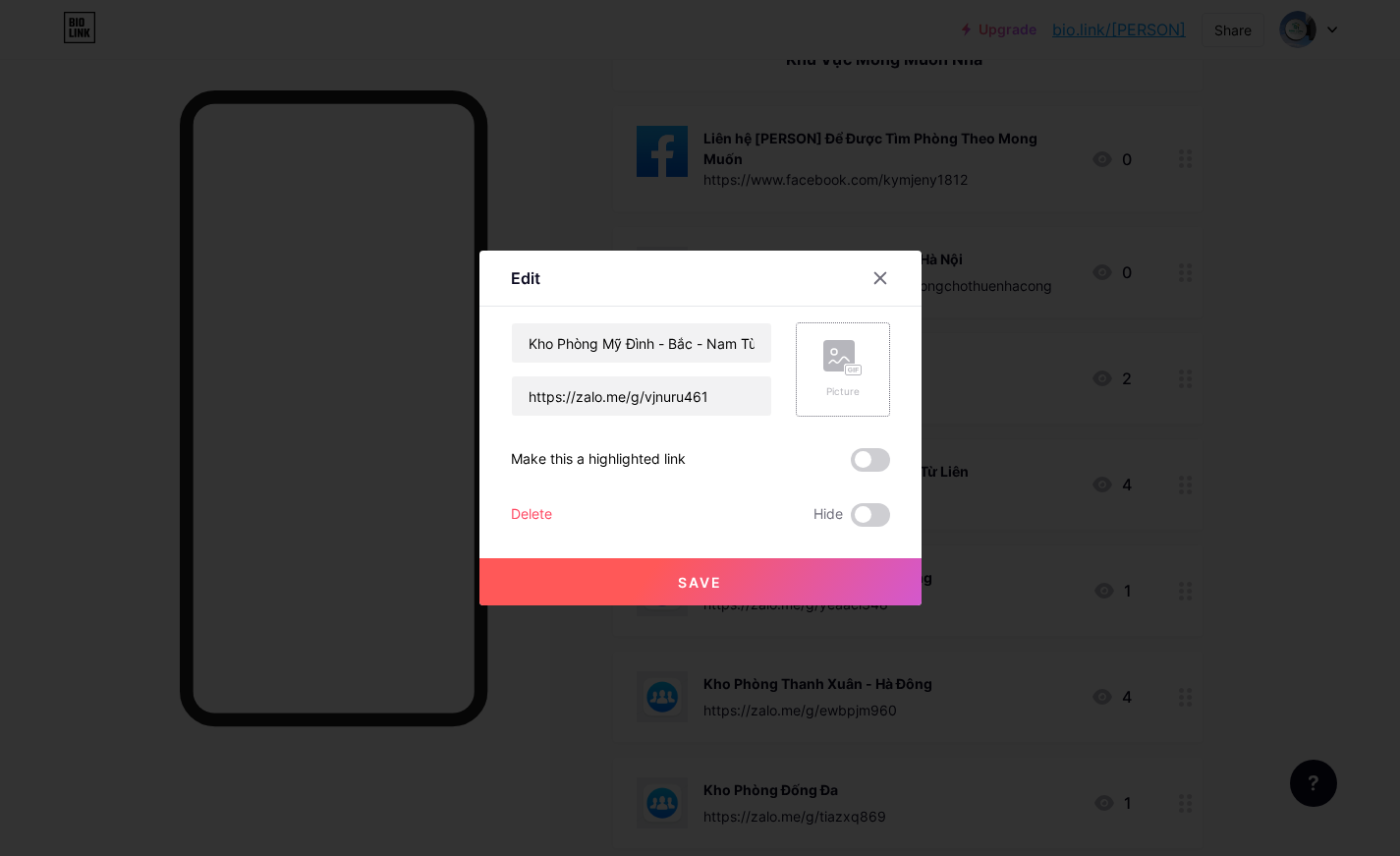 click 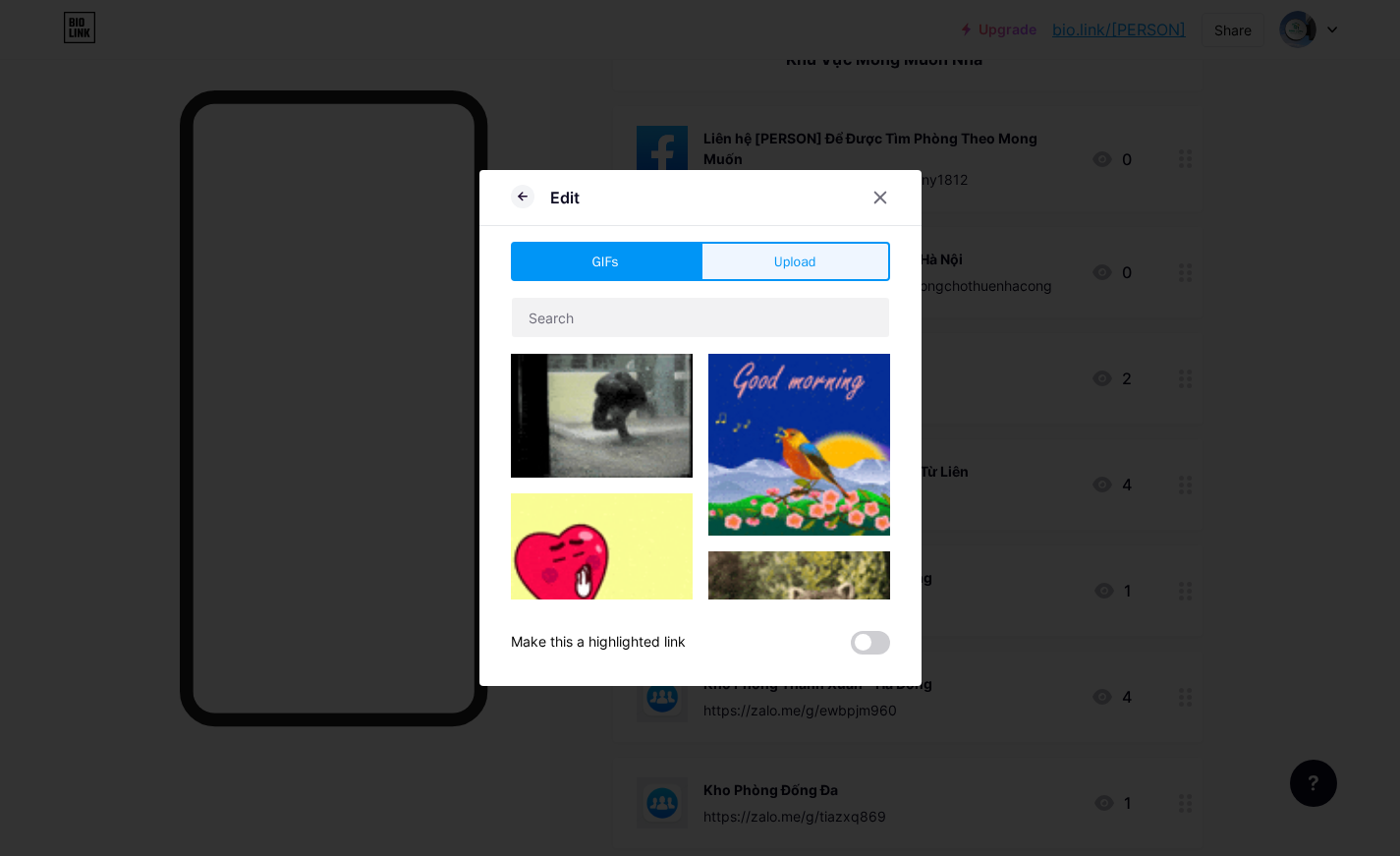 click on "Upload" at bounding box center [795, 261] 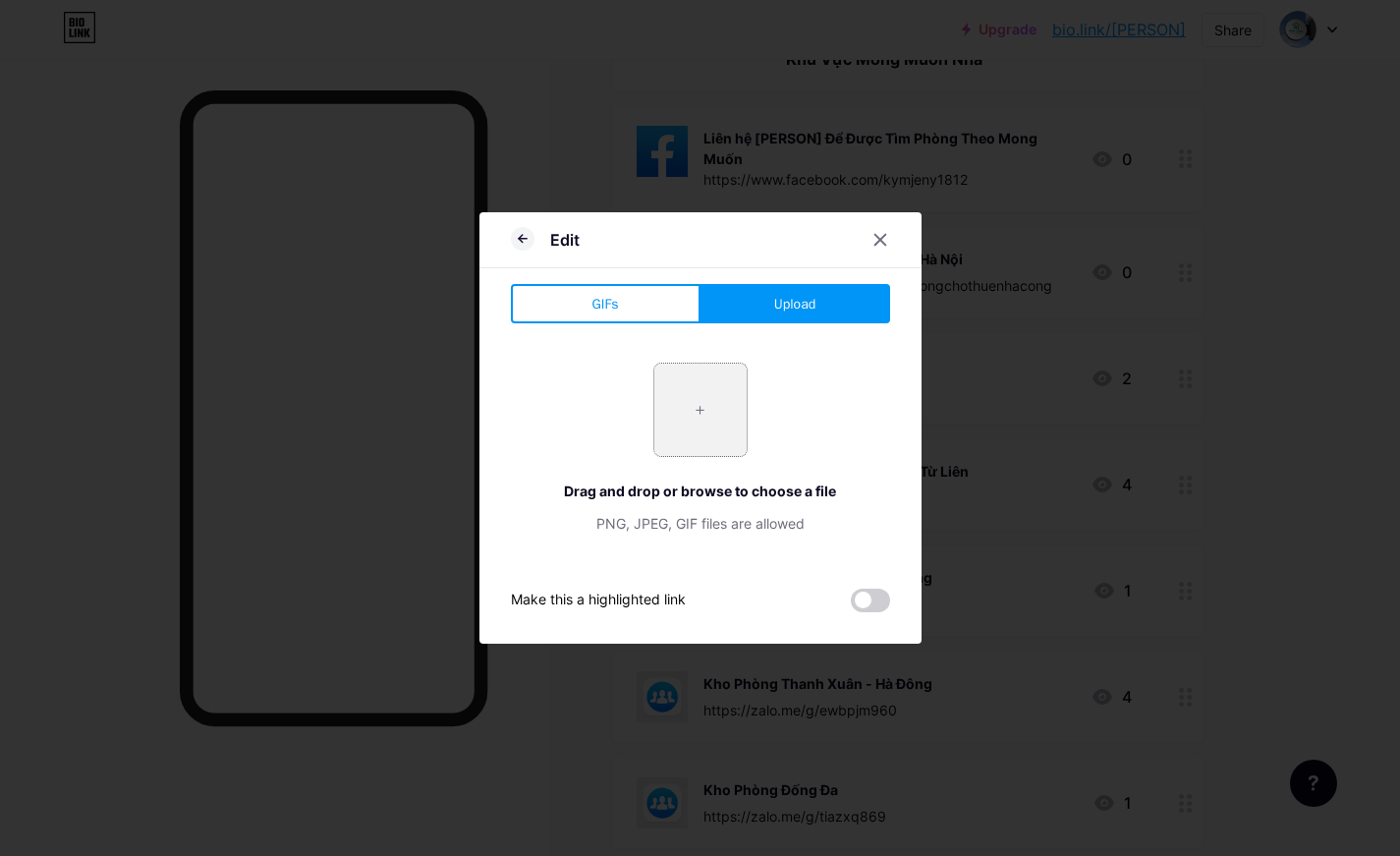 click at bounding box center [700, 410] 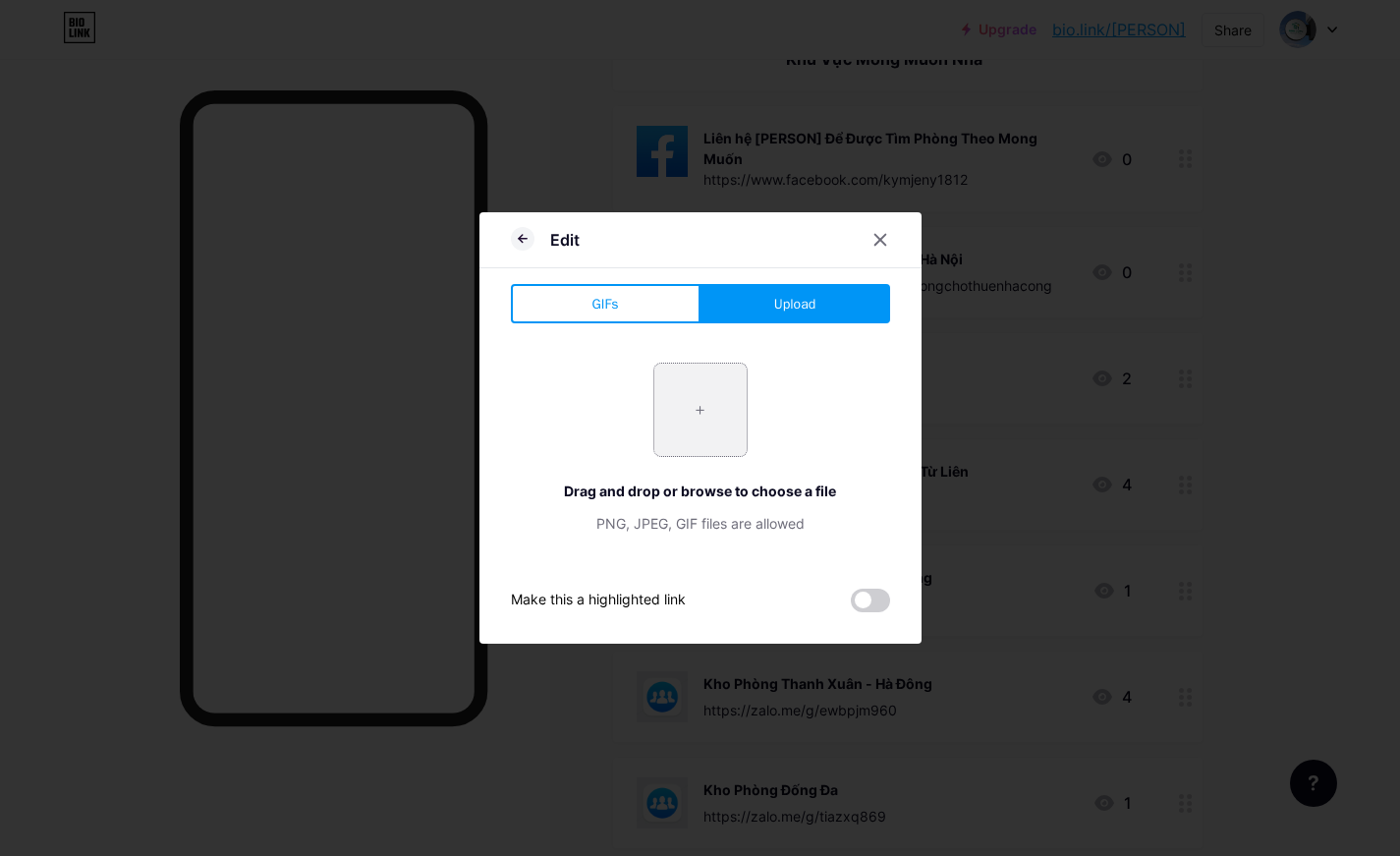 type on "C:\fakepath\Icon_of_Zalo.svg.png" 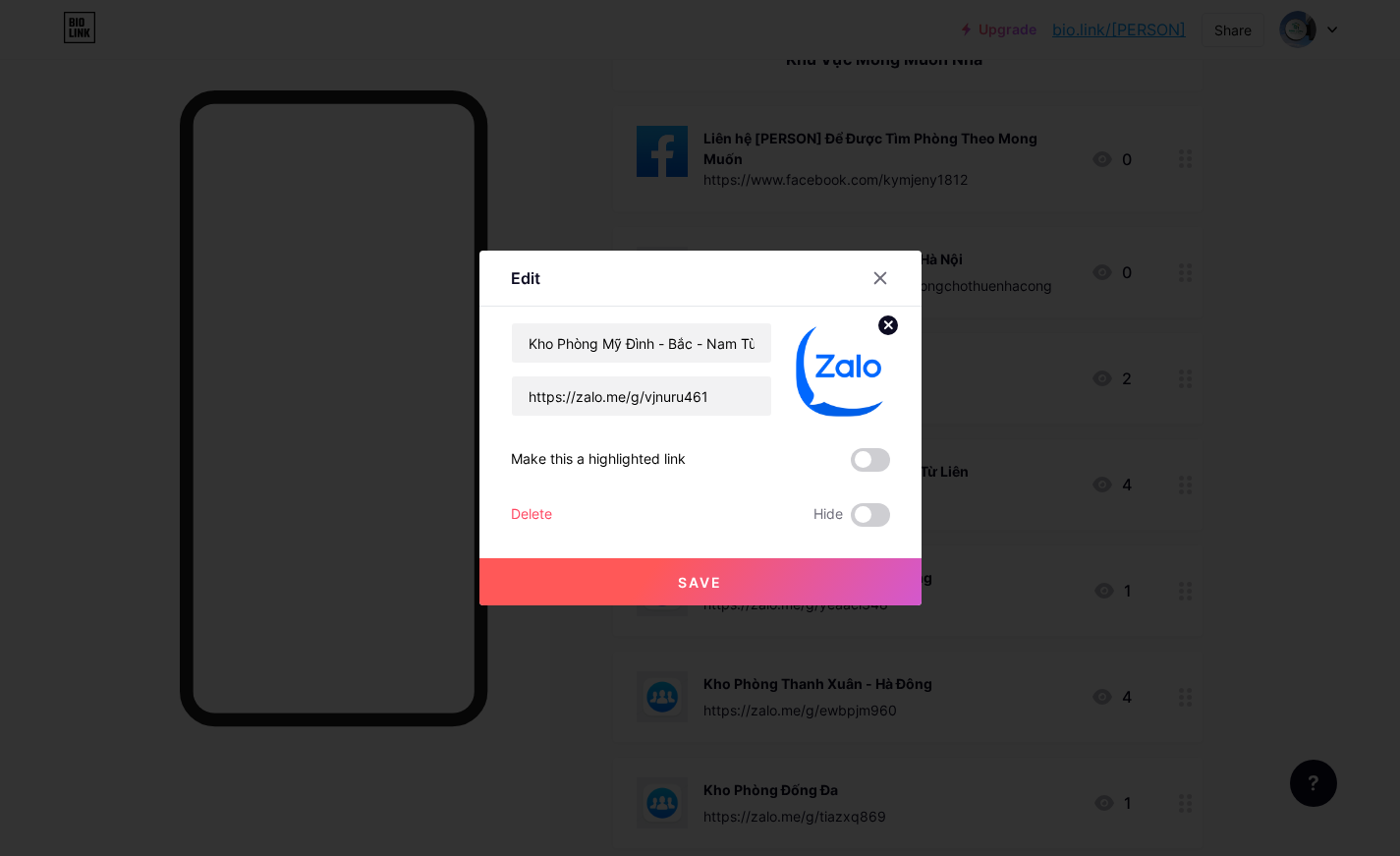 drag, startPoint x: 762, startPoint y: 582, endPoint x: 752, endPoint y: 589, distance: 12.206556 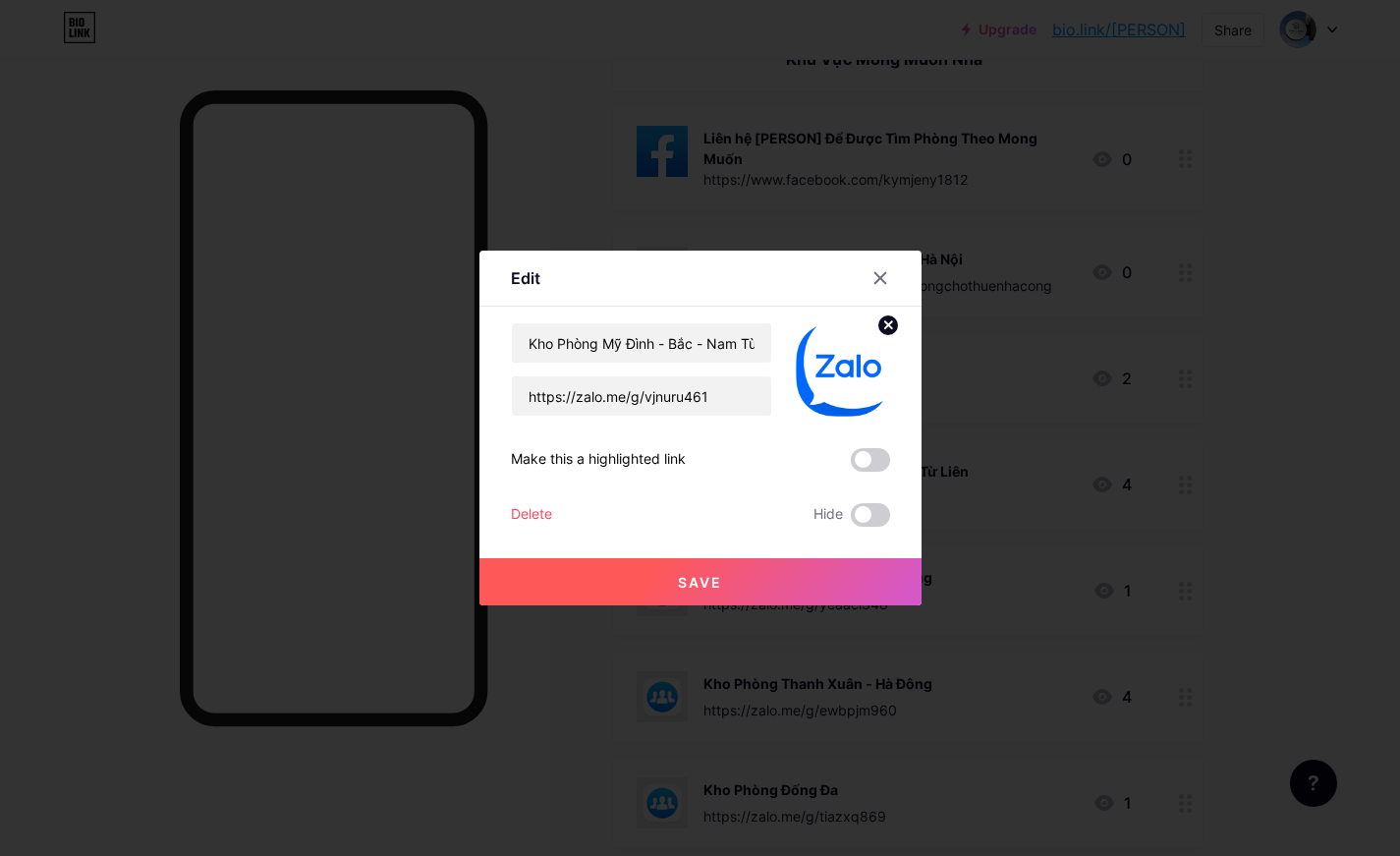 click on "Save" at bounding box center (700, 582) 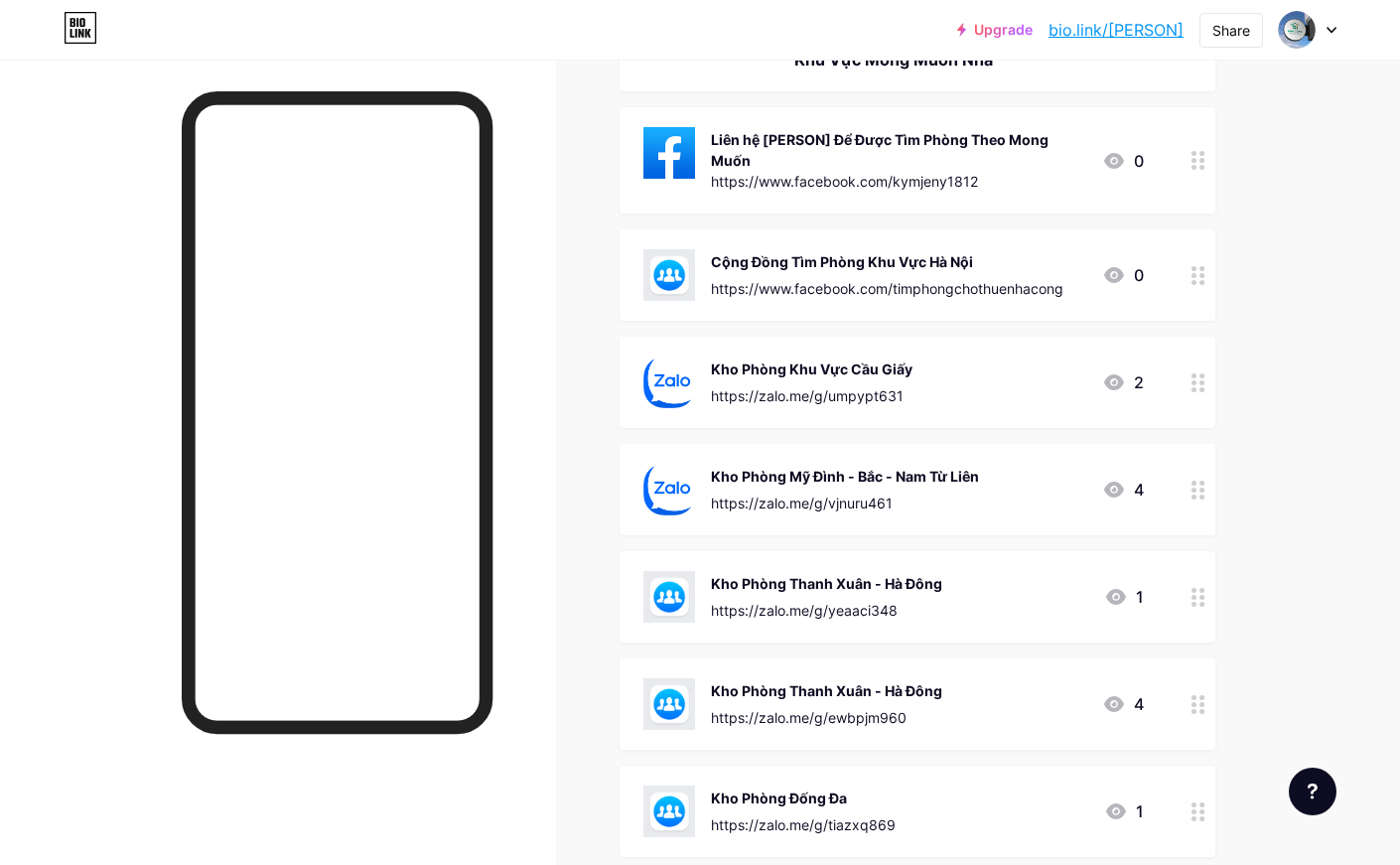 click 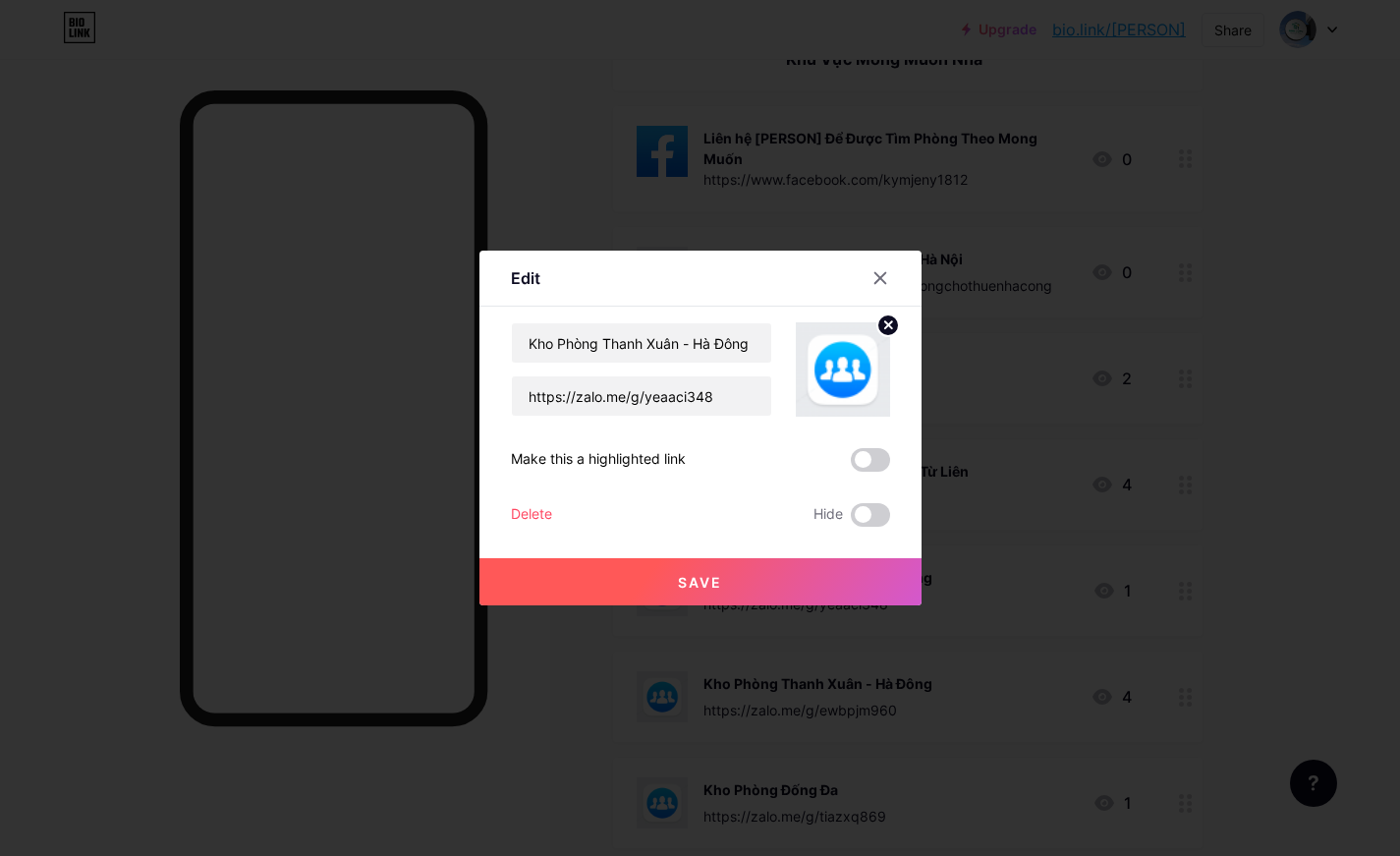 click 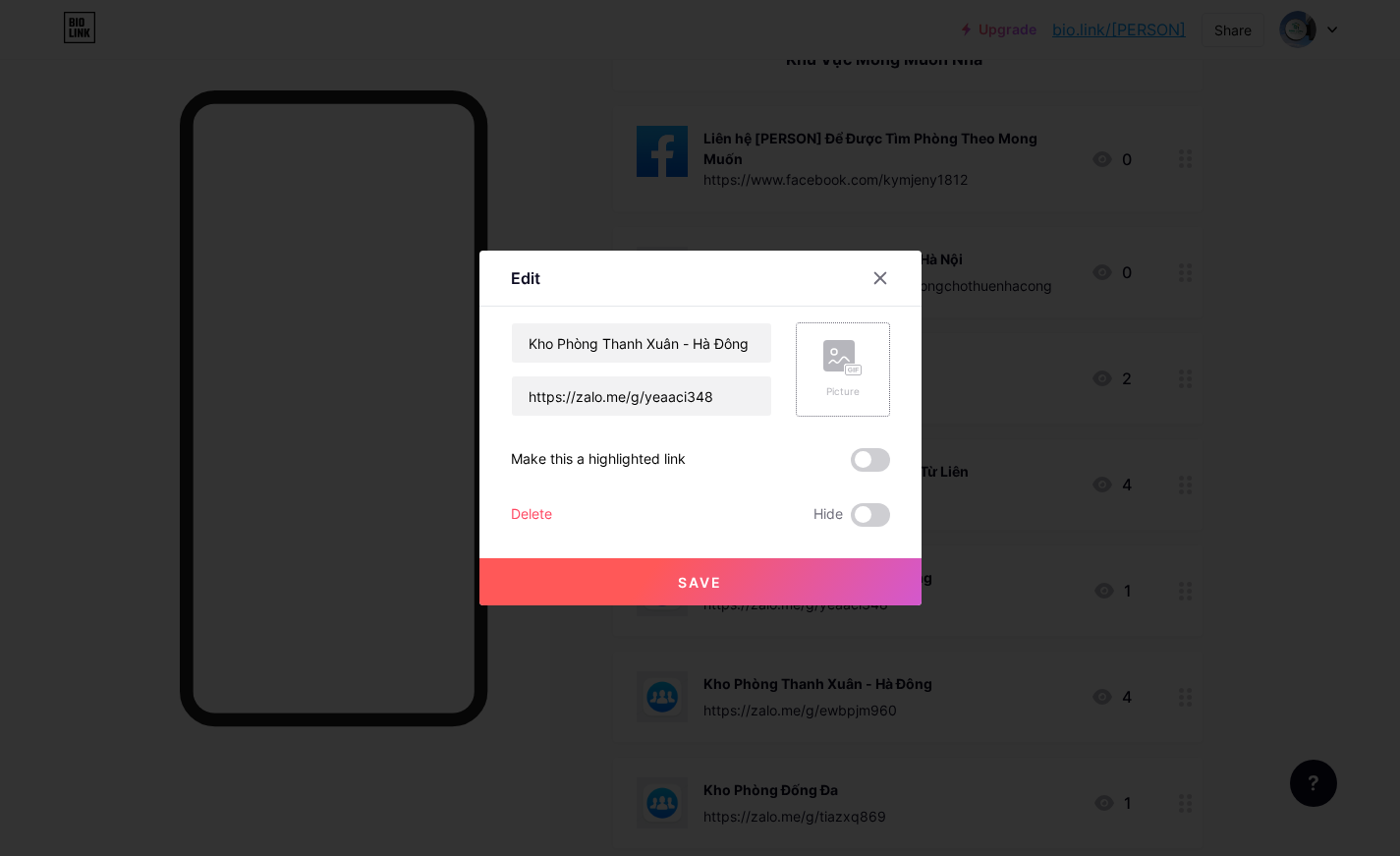 click on "Picture" at bounding box center [843, 370] 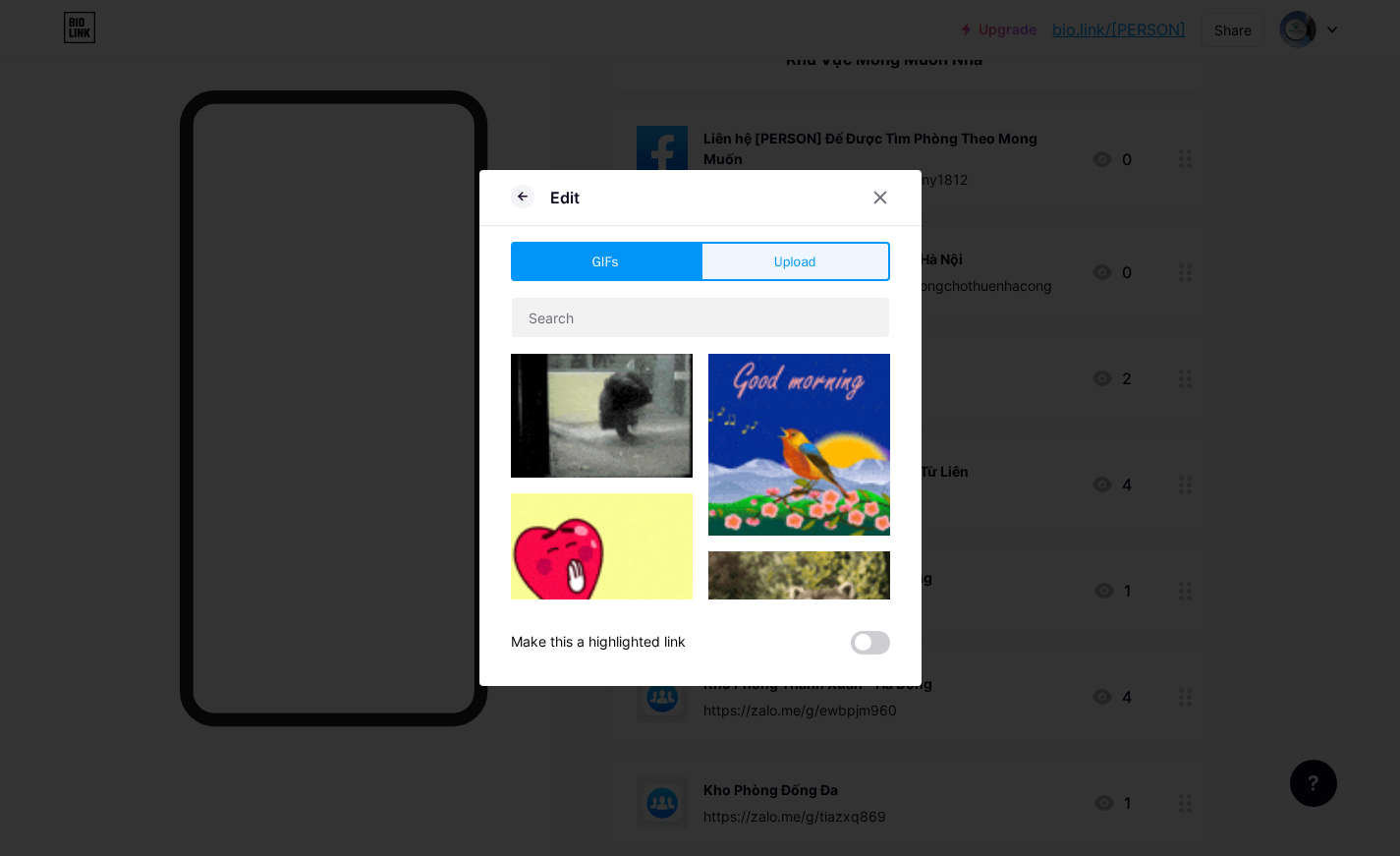 click on "Upload" at bounding box center [795, 261] 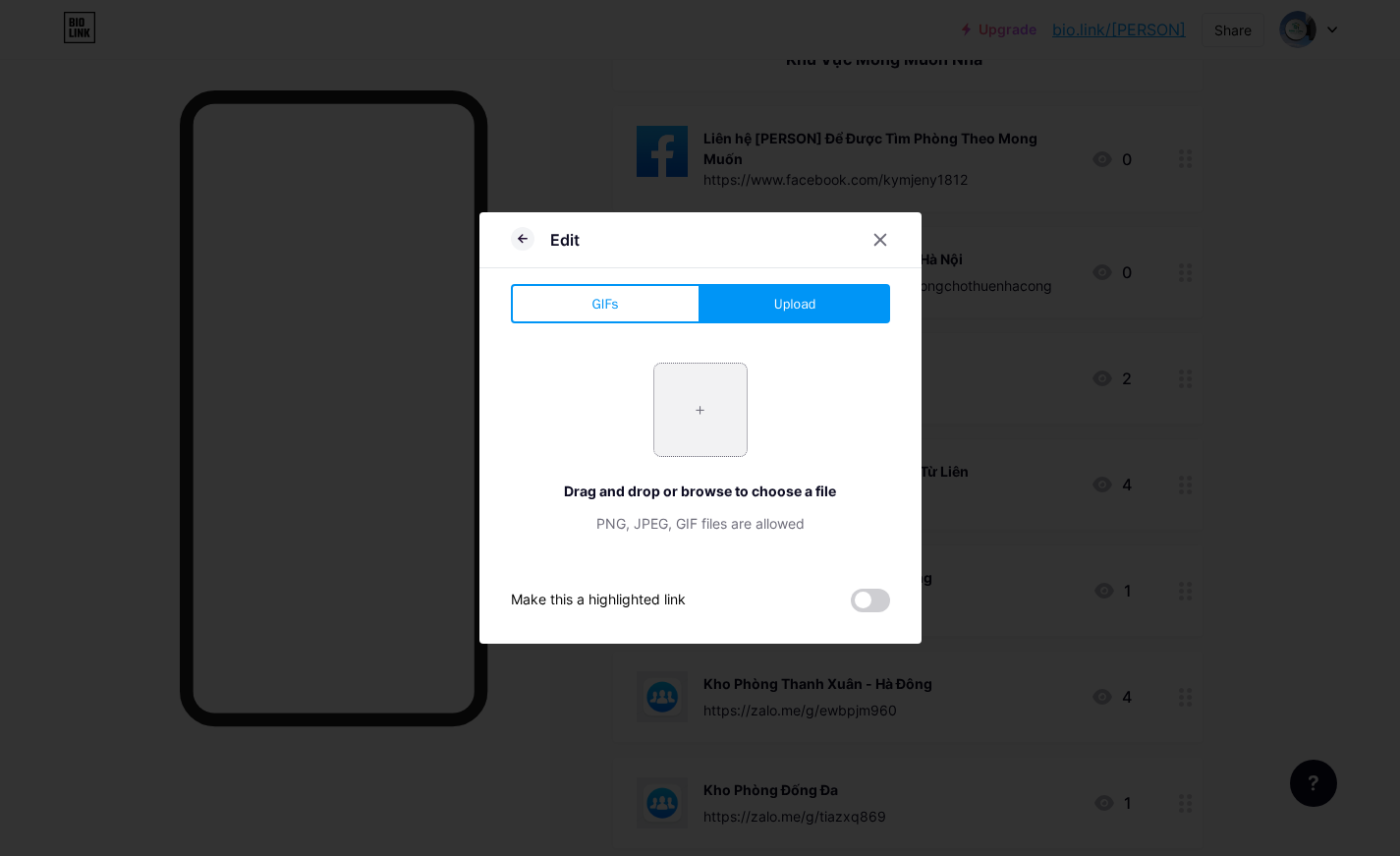 click at bounding box center (700, 410) 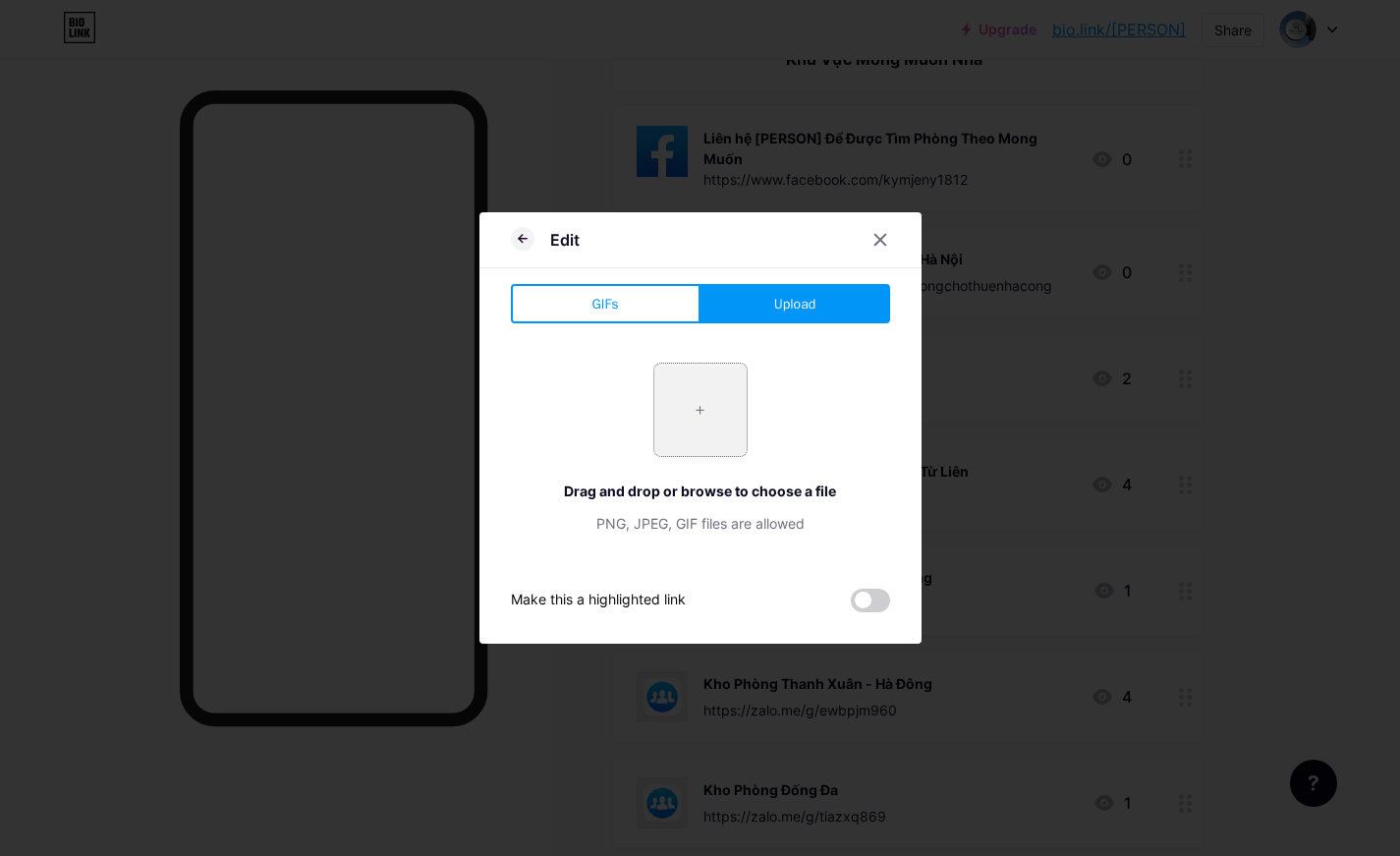 type on "C:\fakepath\Icon_of_Zalo.svg.png" 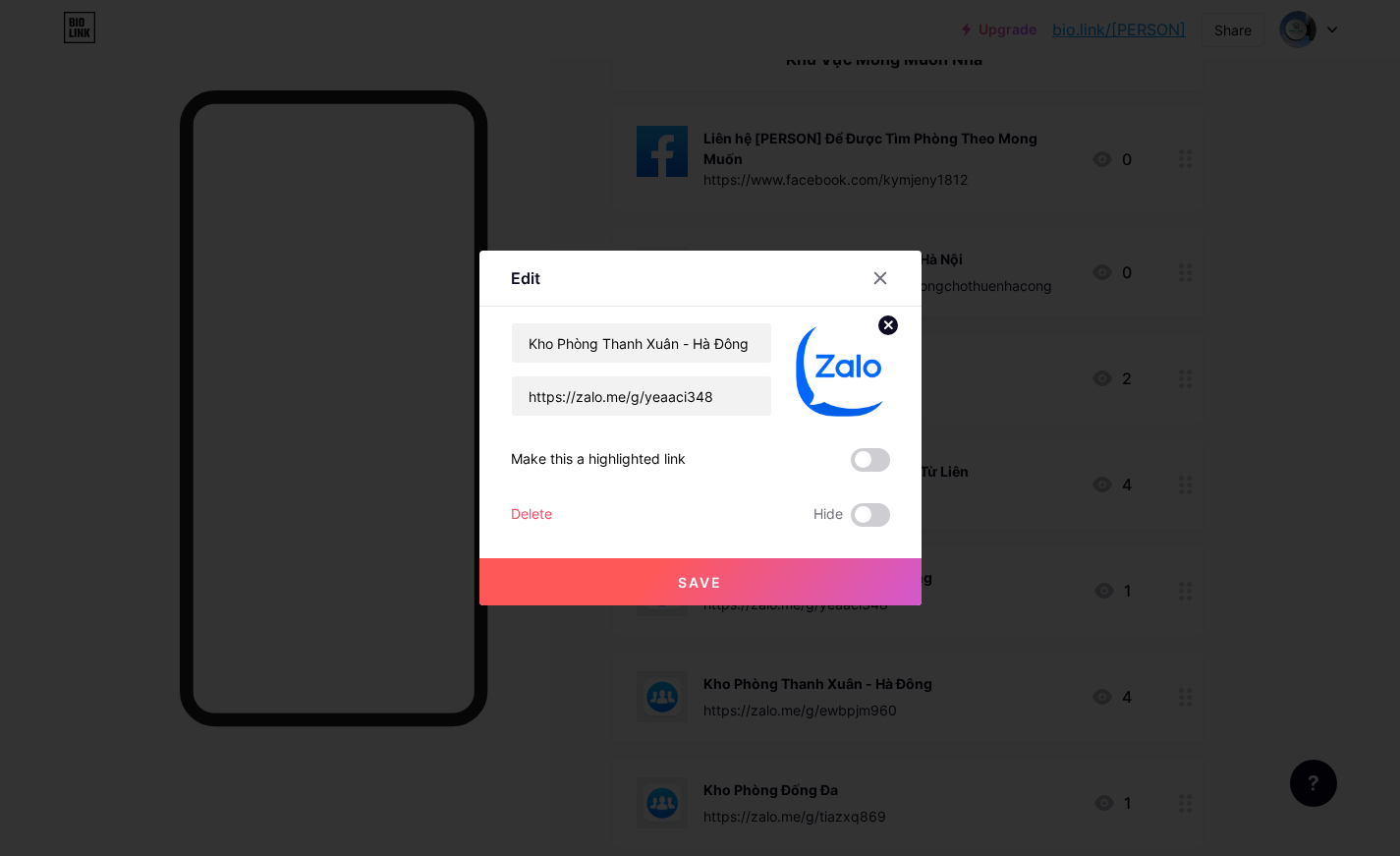 click on "Save" at bounding box center [700, 582] 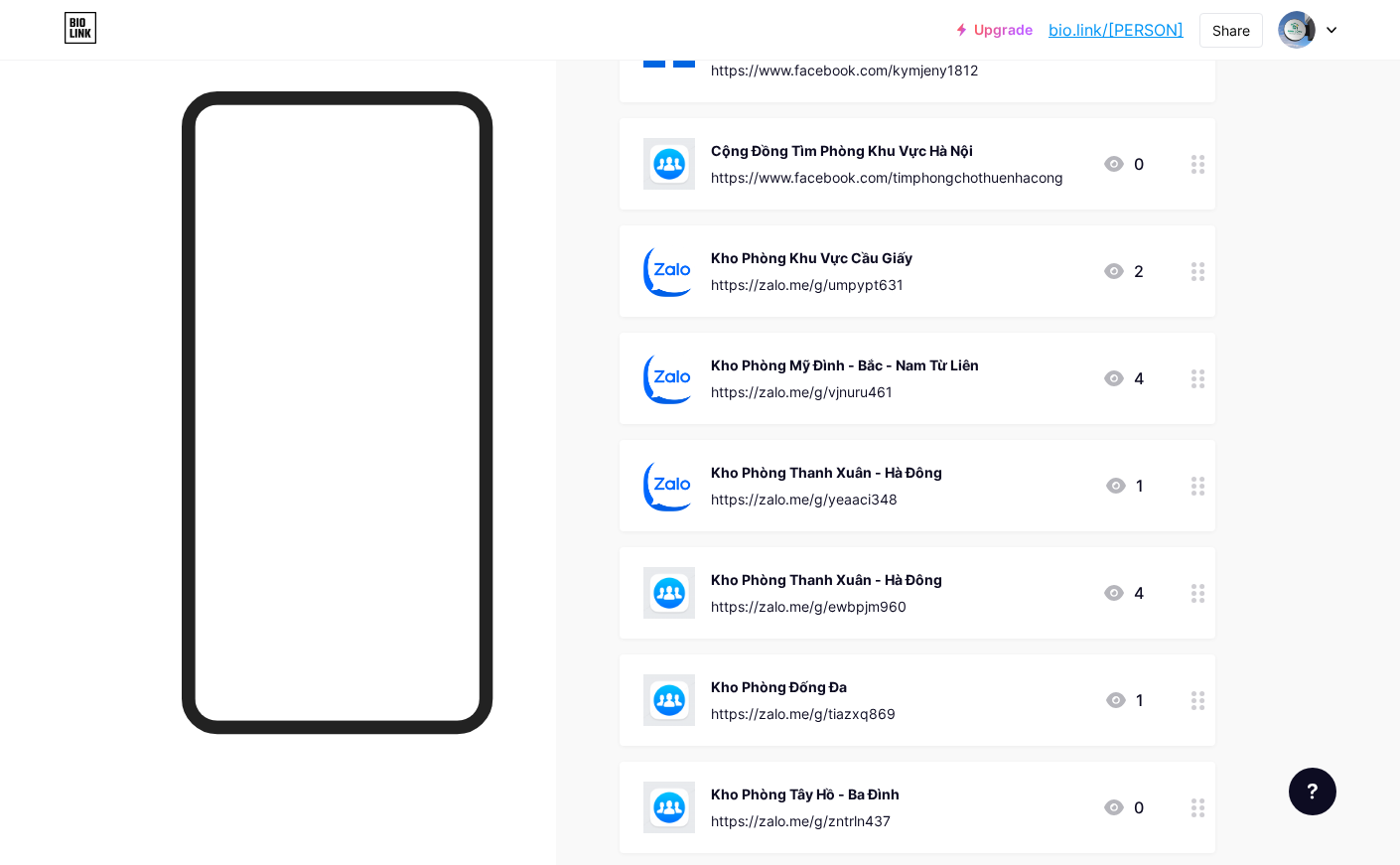 scroll, scrollTop: 439, scrollLeft: 0, axis: vertical 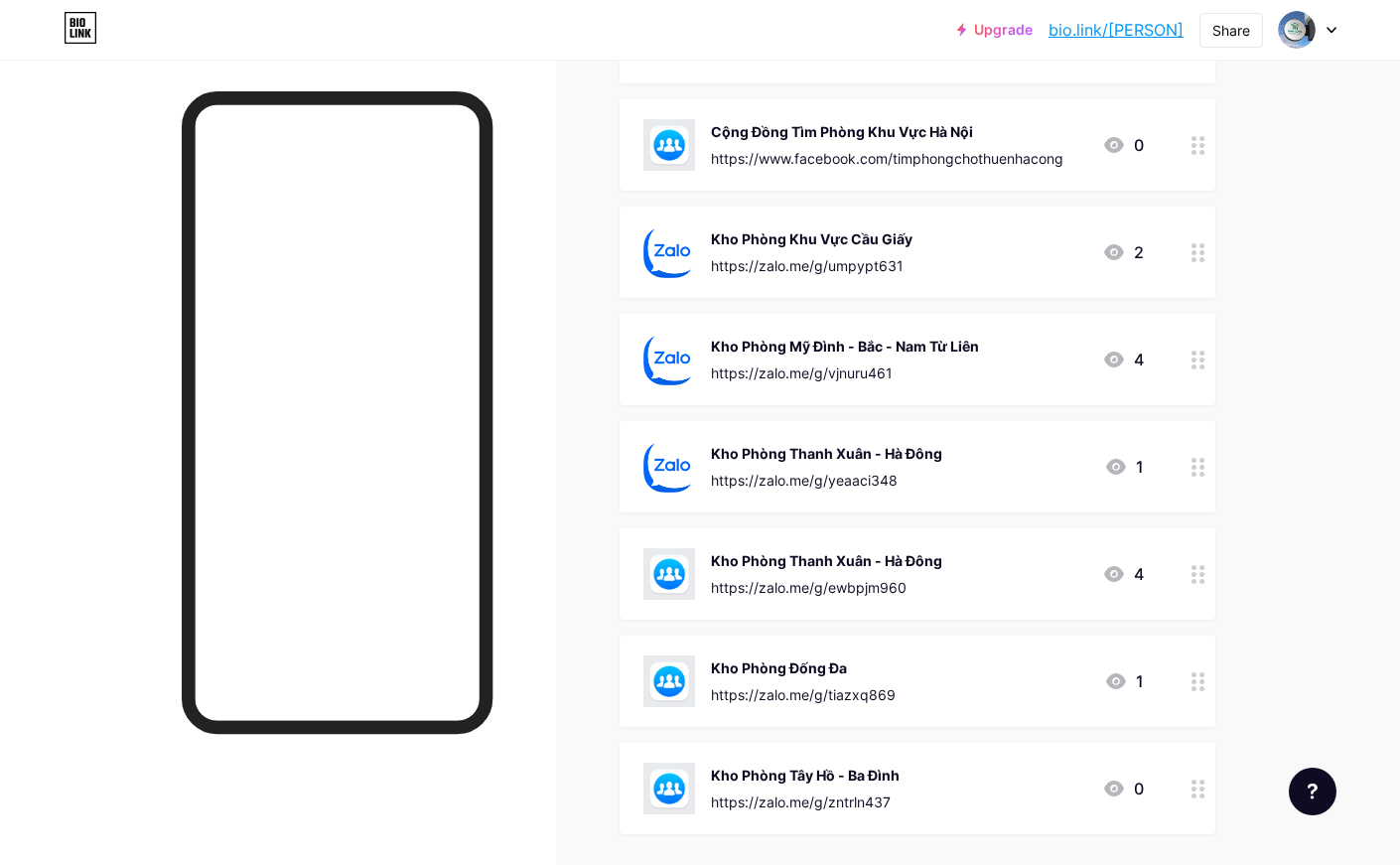 click 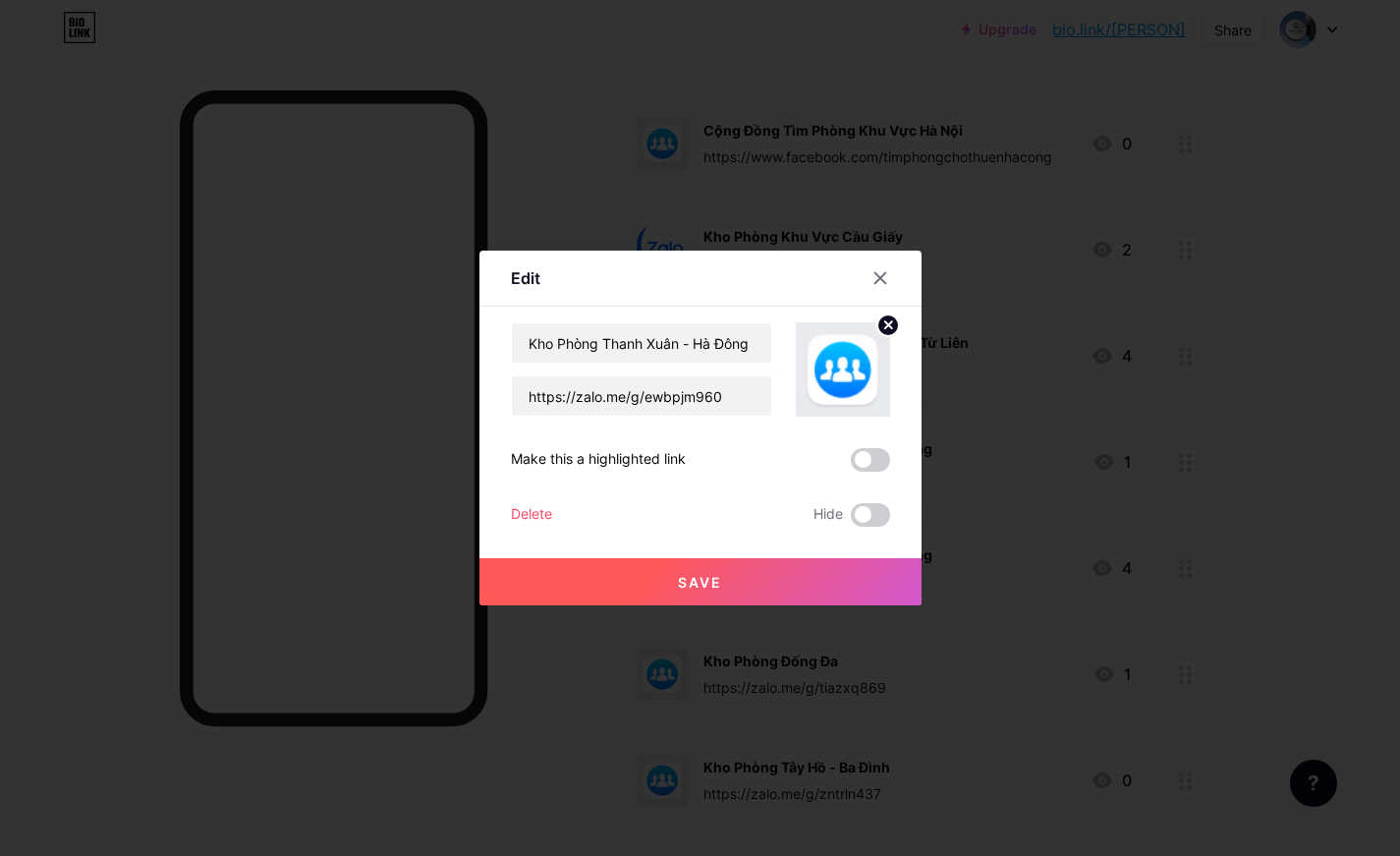 click 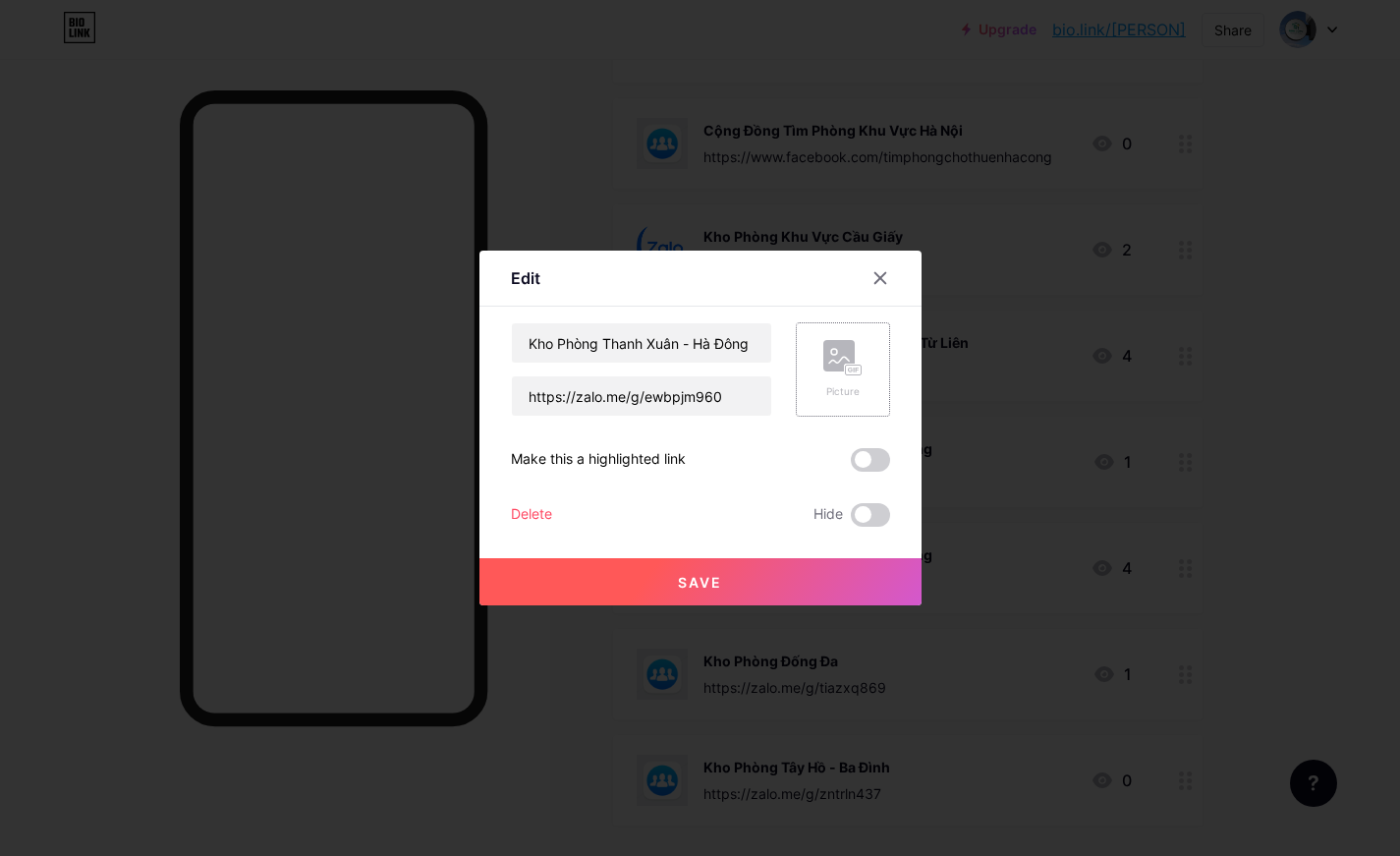 click 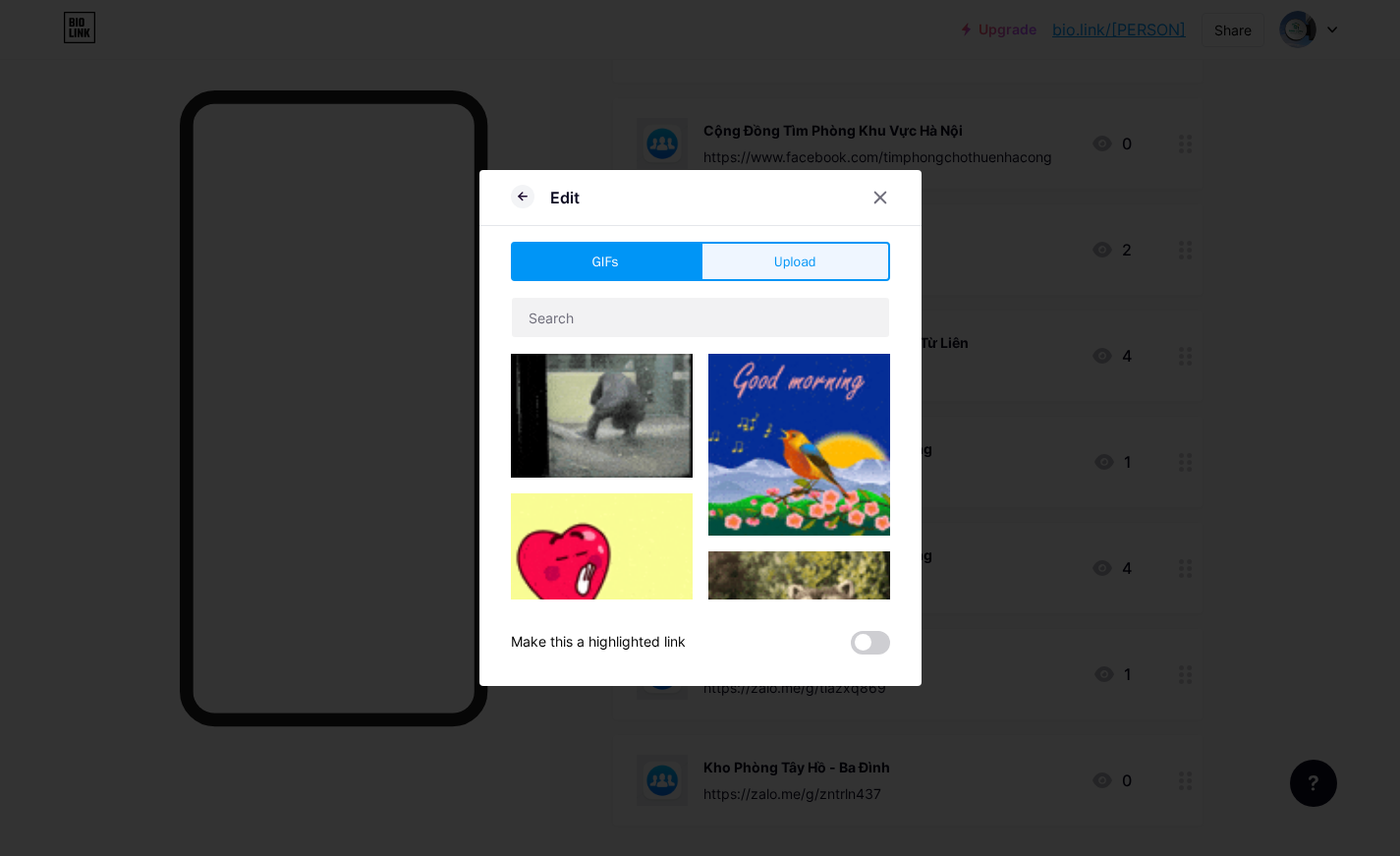 click on "Upload" at bounding box center [795, 261] 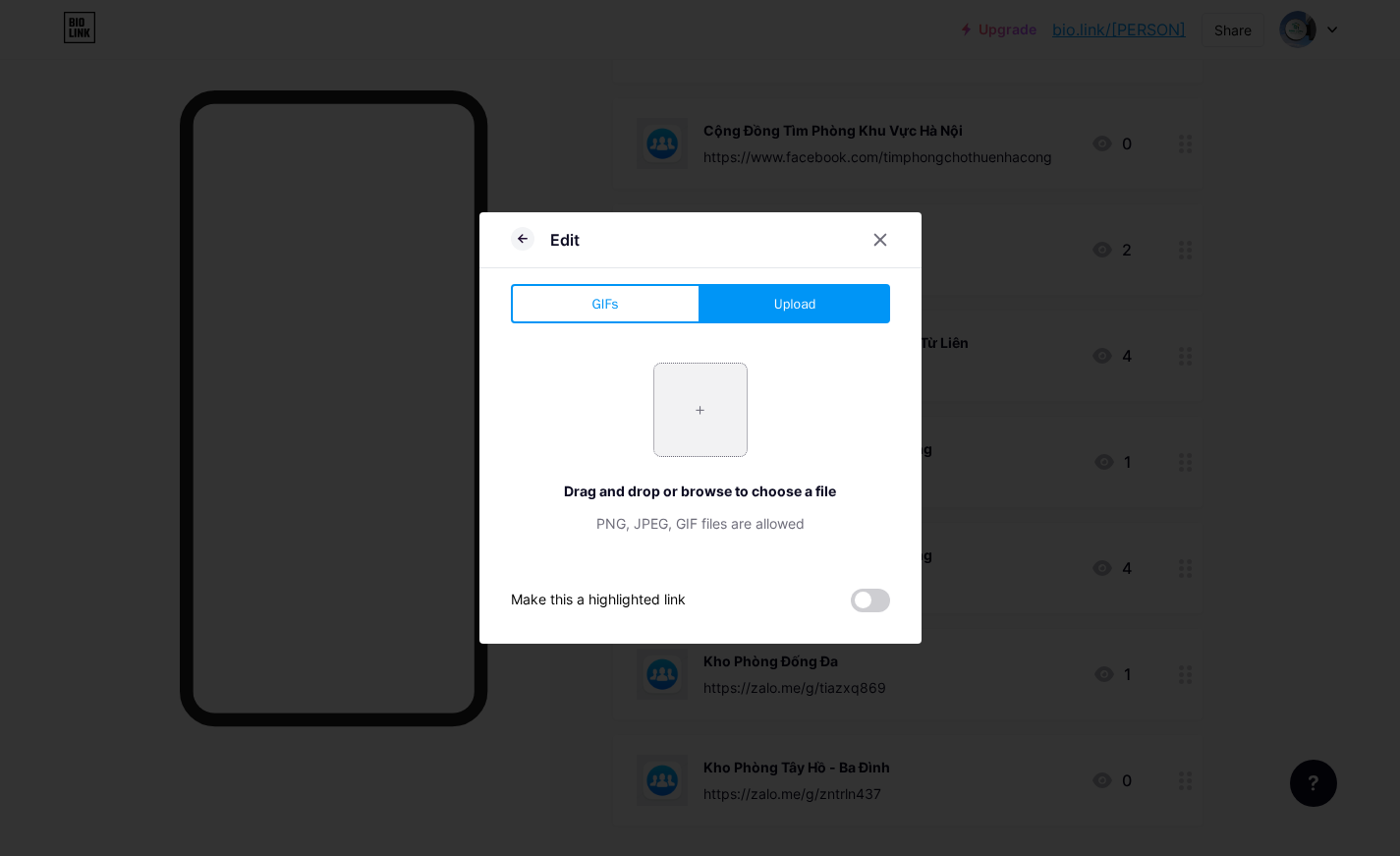 click at bounding box center [700, 410] 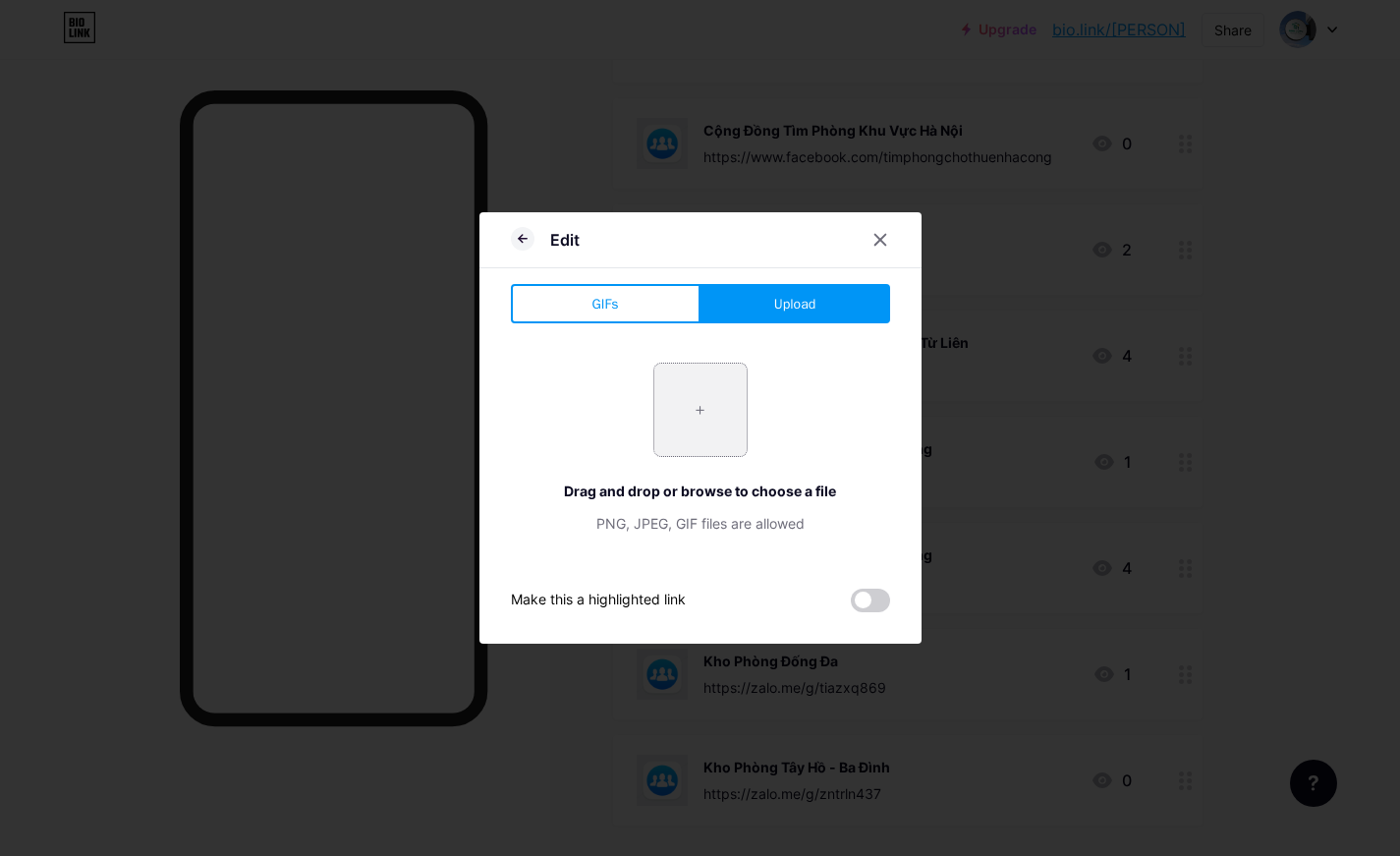 type on "C:\fakepath\Icon_of_Zalo.svg.png" 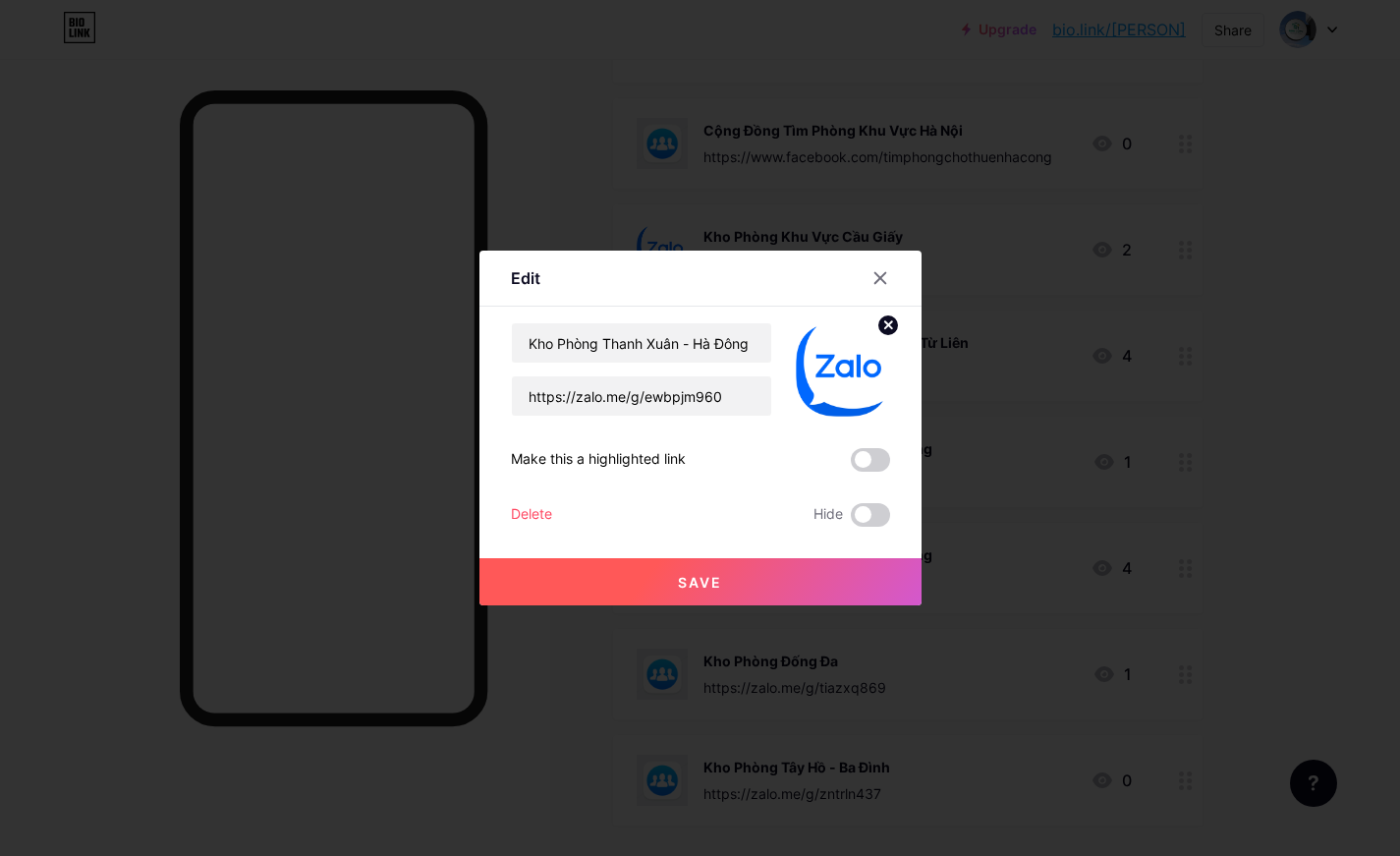 click on "Save" at bounding box center (700, 566) 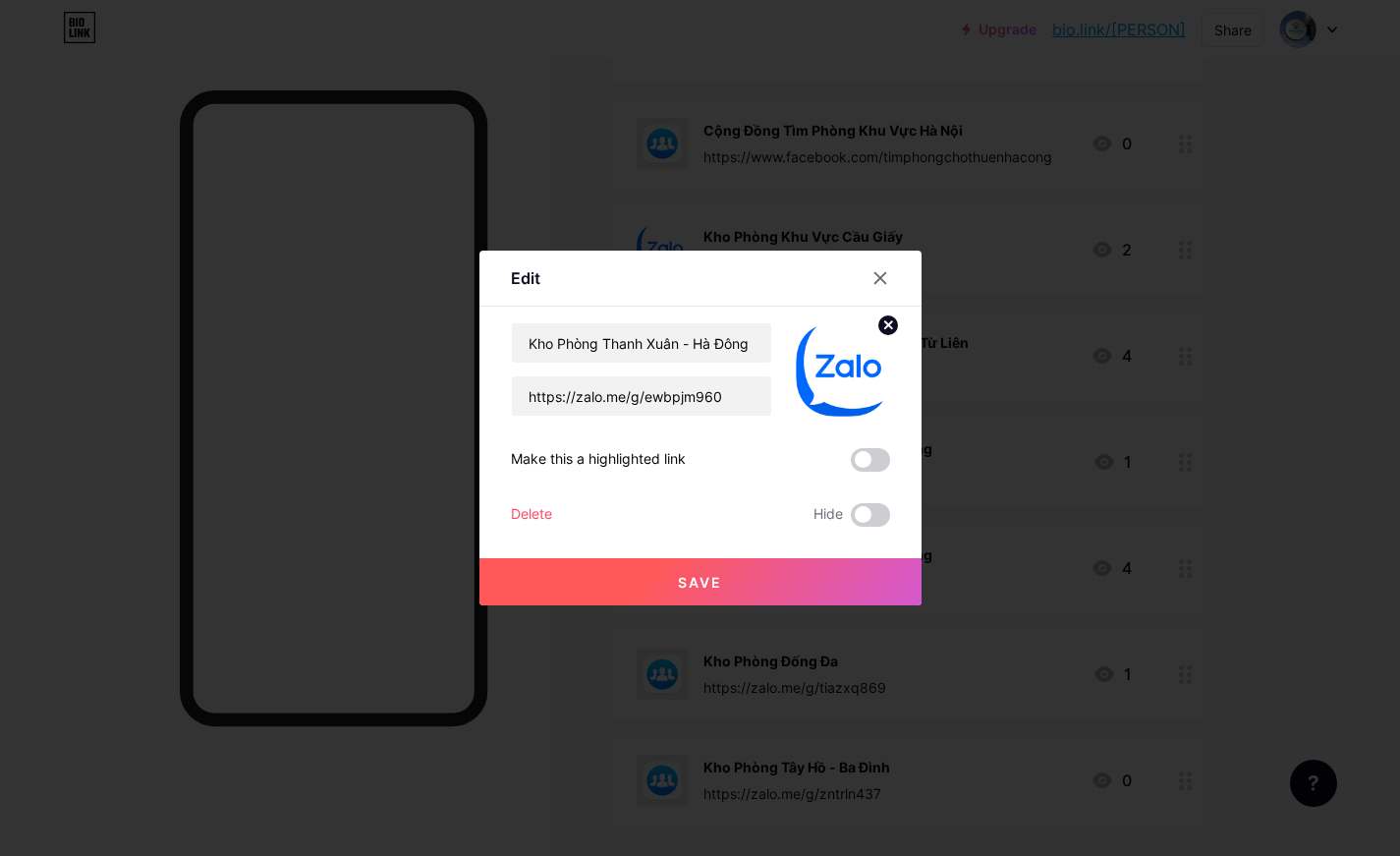 click on "Save" at bounding box center [700, 582] 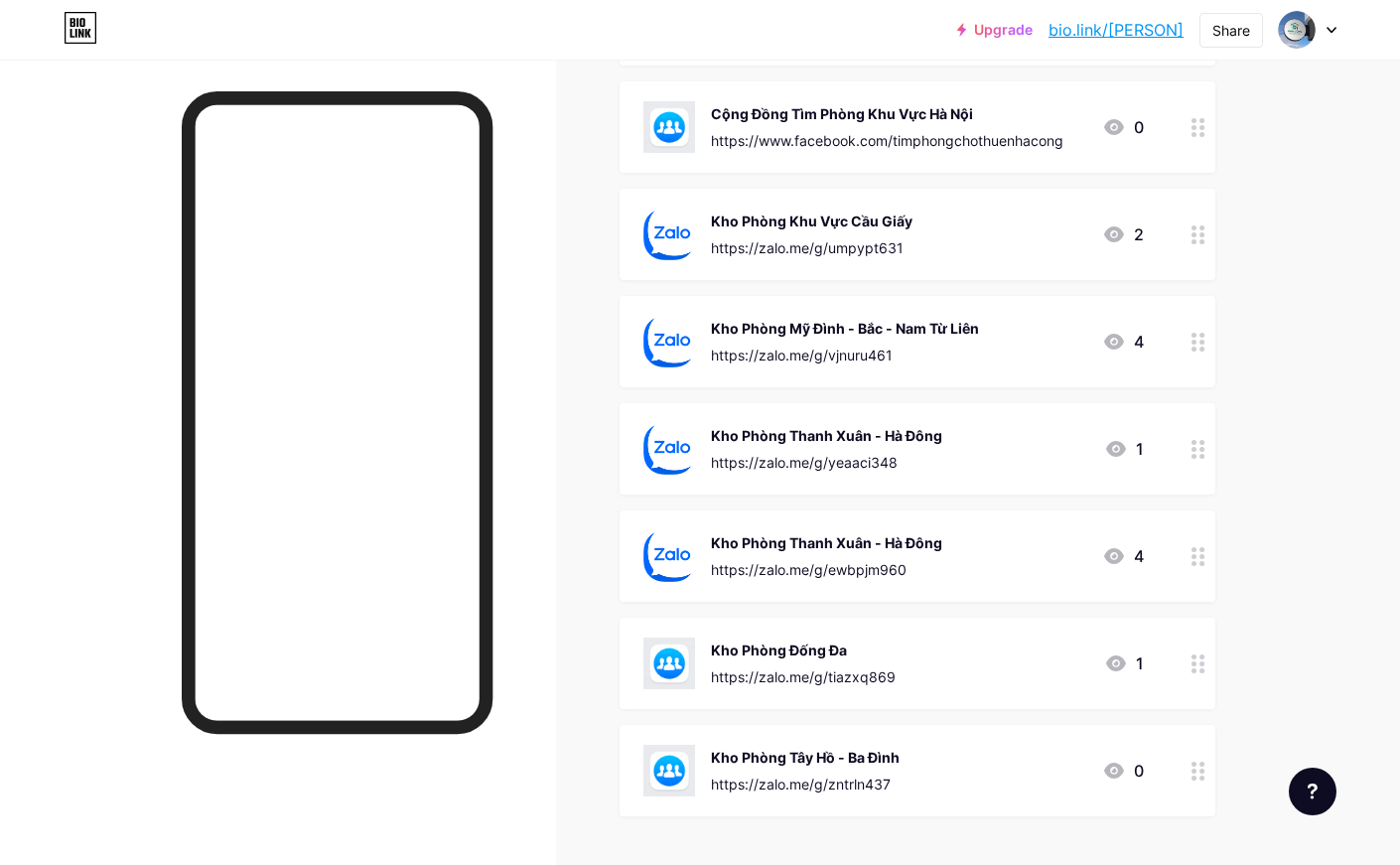 scroll, scrollTop: 550, scrollLeft: 0, axis: vertical 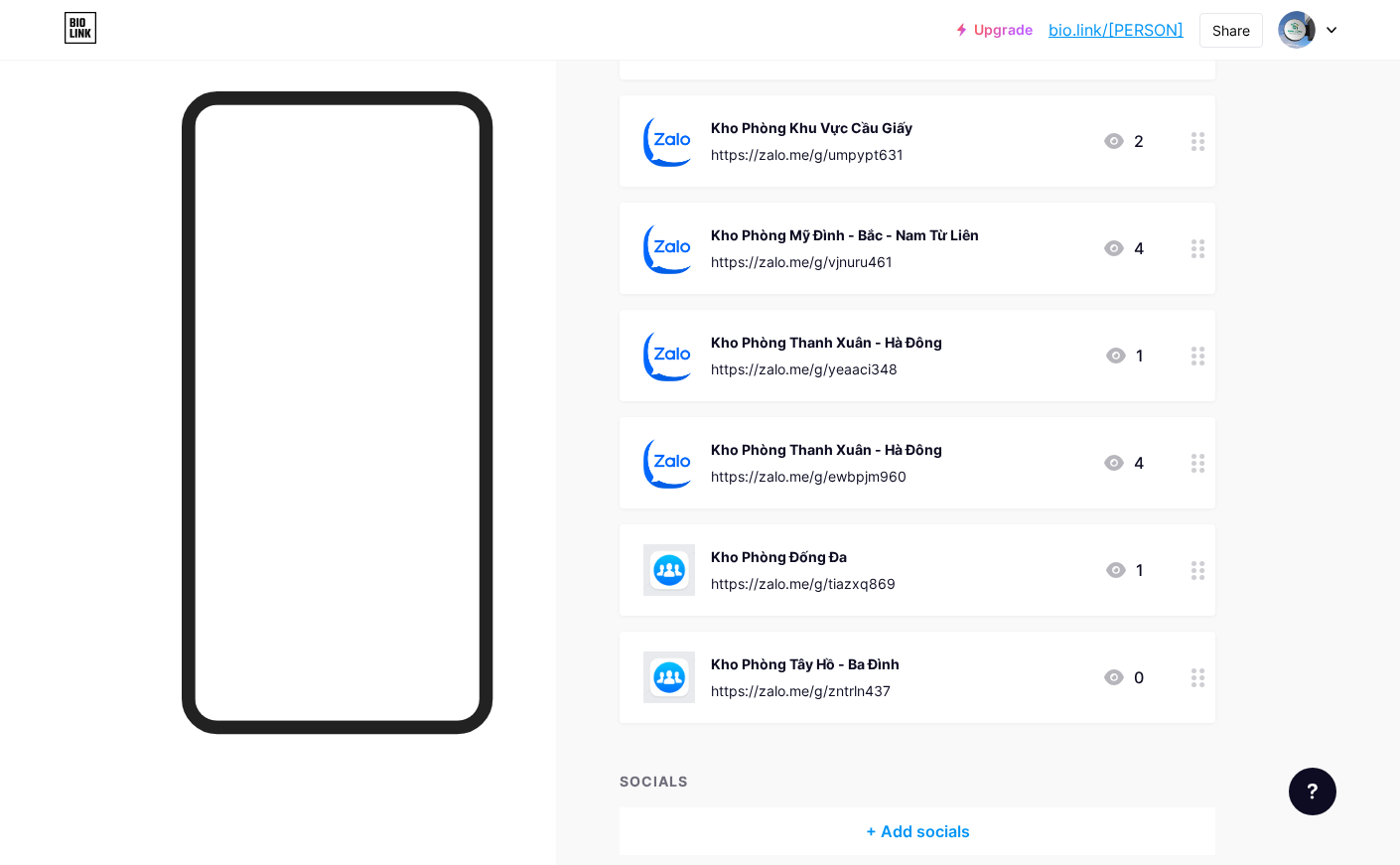 click at bounding box center [1198, 570] 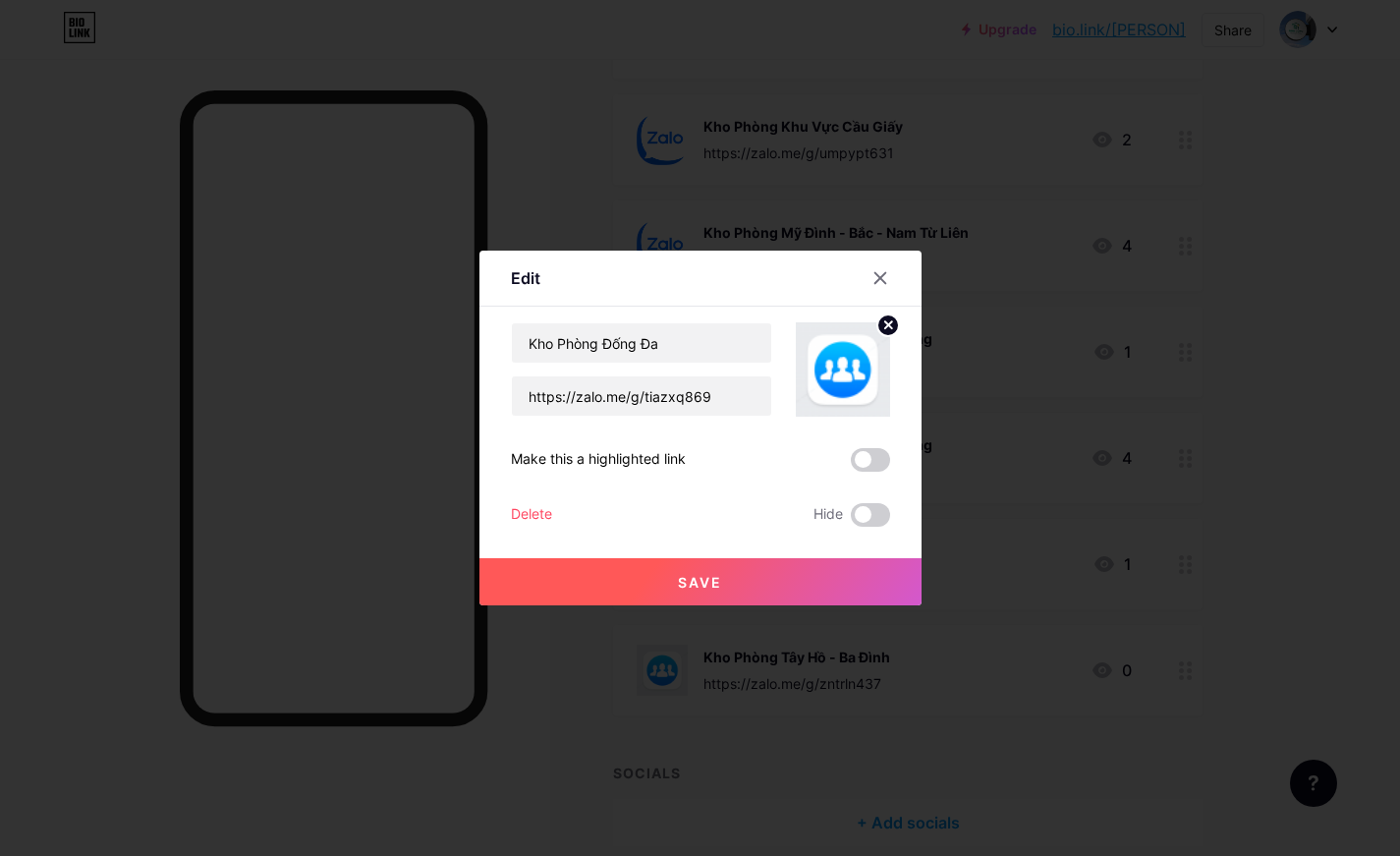 click 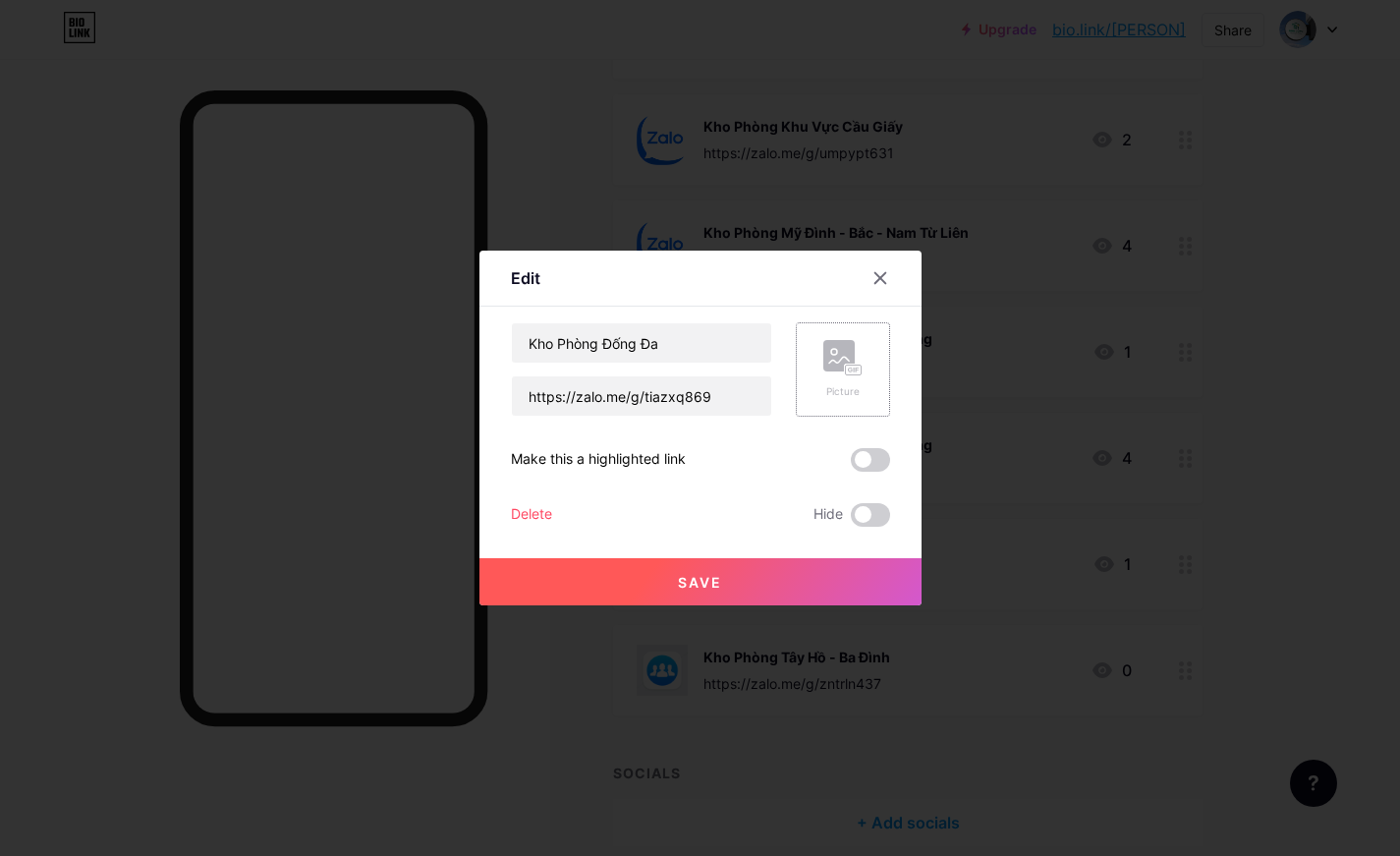 click 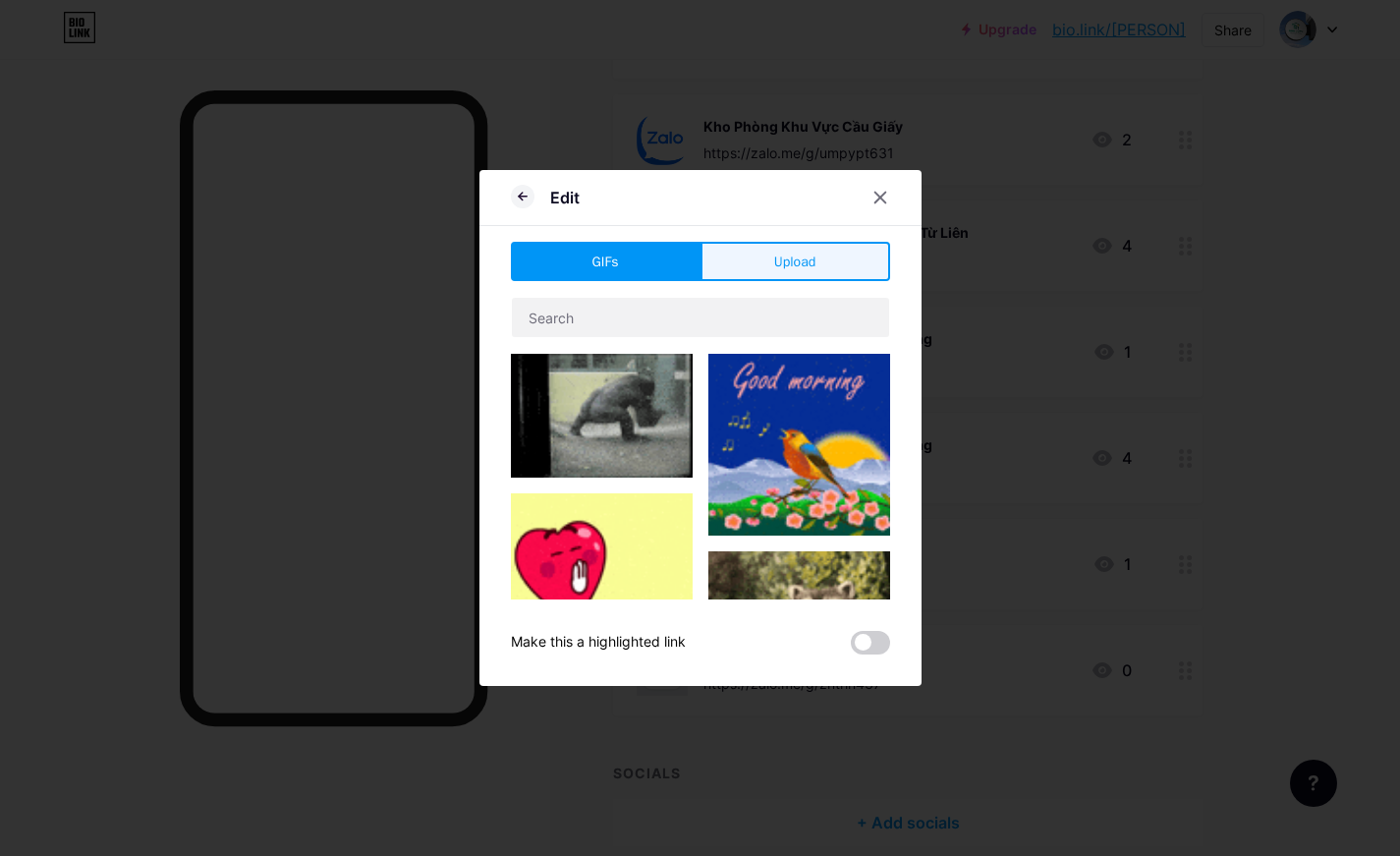 click on "Upload" at bounding box center (795, 261) 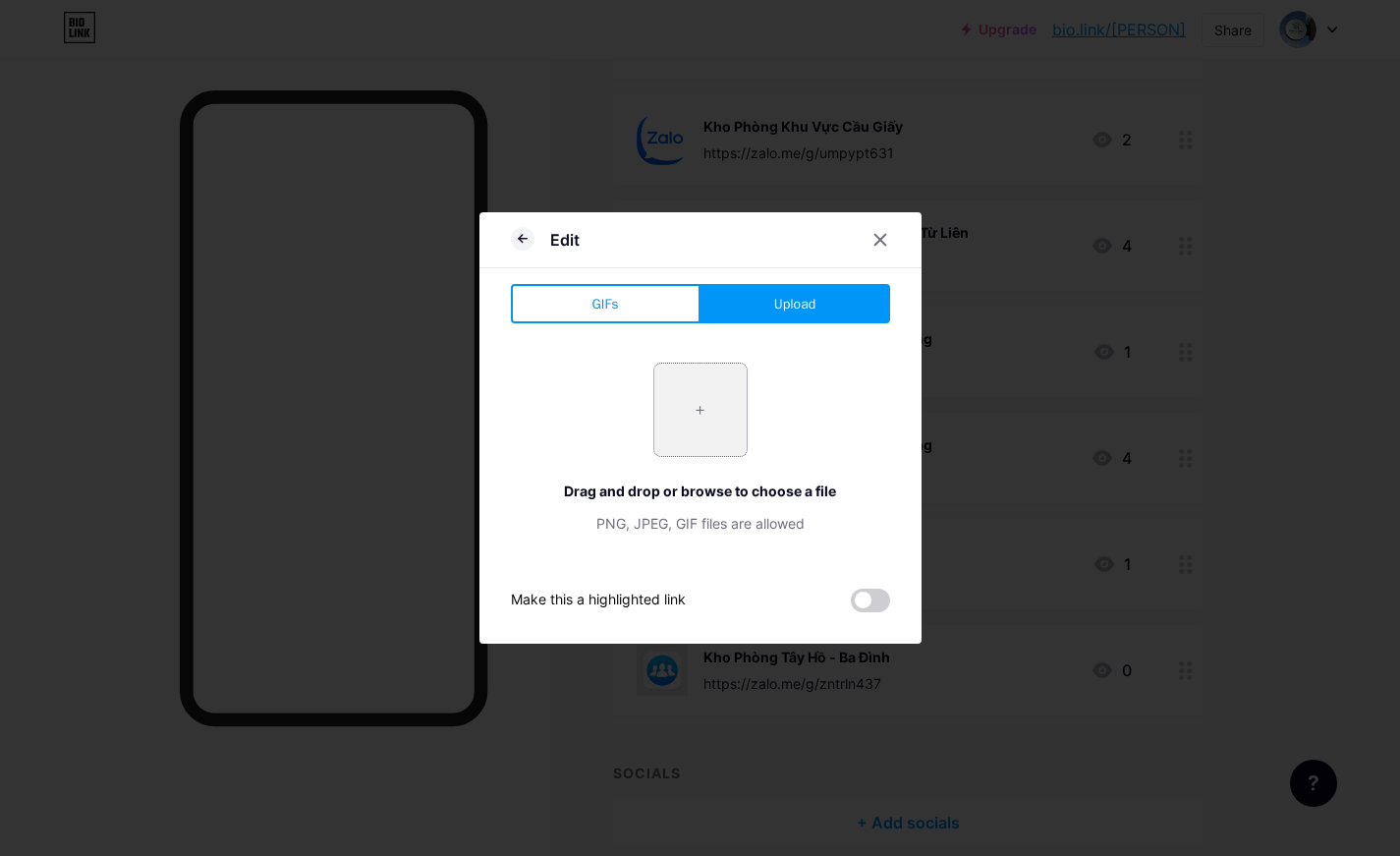 click at bounding box center [700, 410] 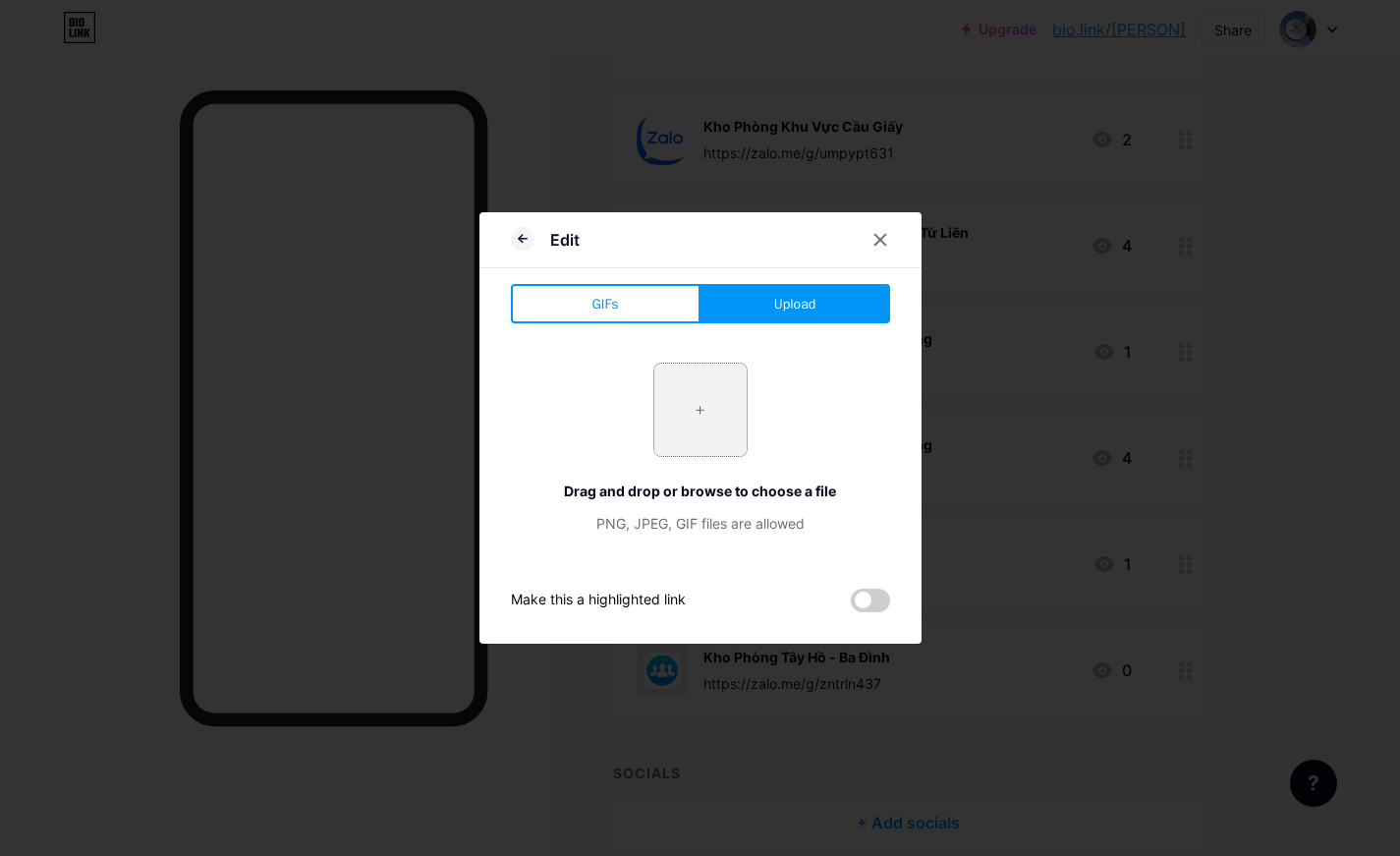 type on "C:\fakepath\Icon_of_Zalo.svg.png" 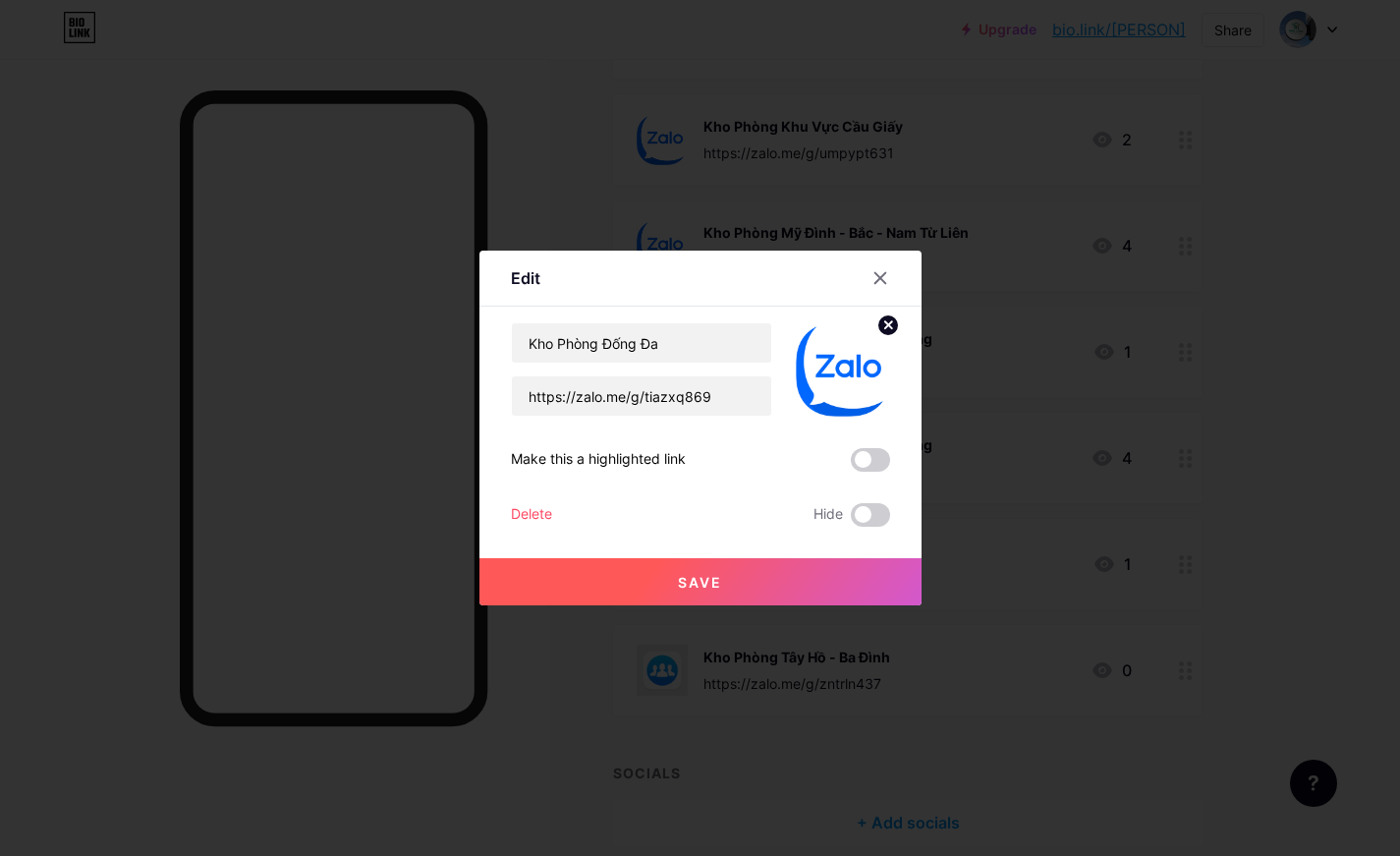click on "Save" at bounding box center (700, 582) 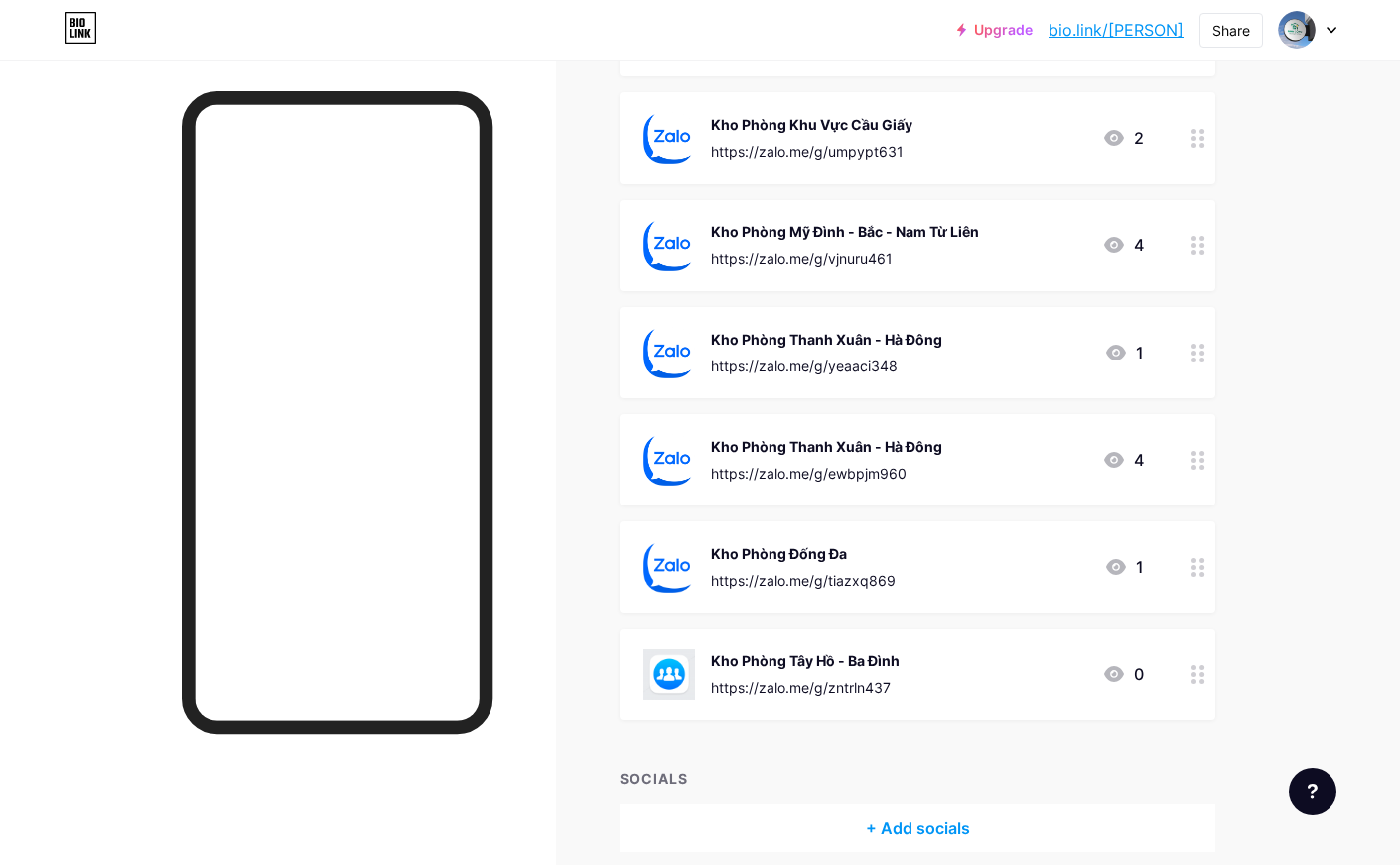 scroll, scrollTop: 554, scrollLeft: 0, axis: vertical 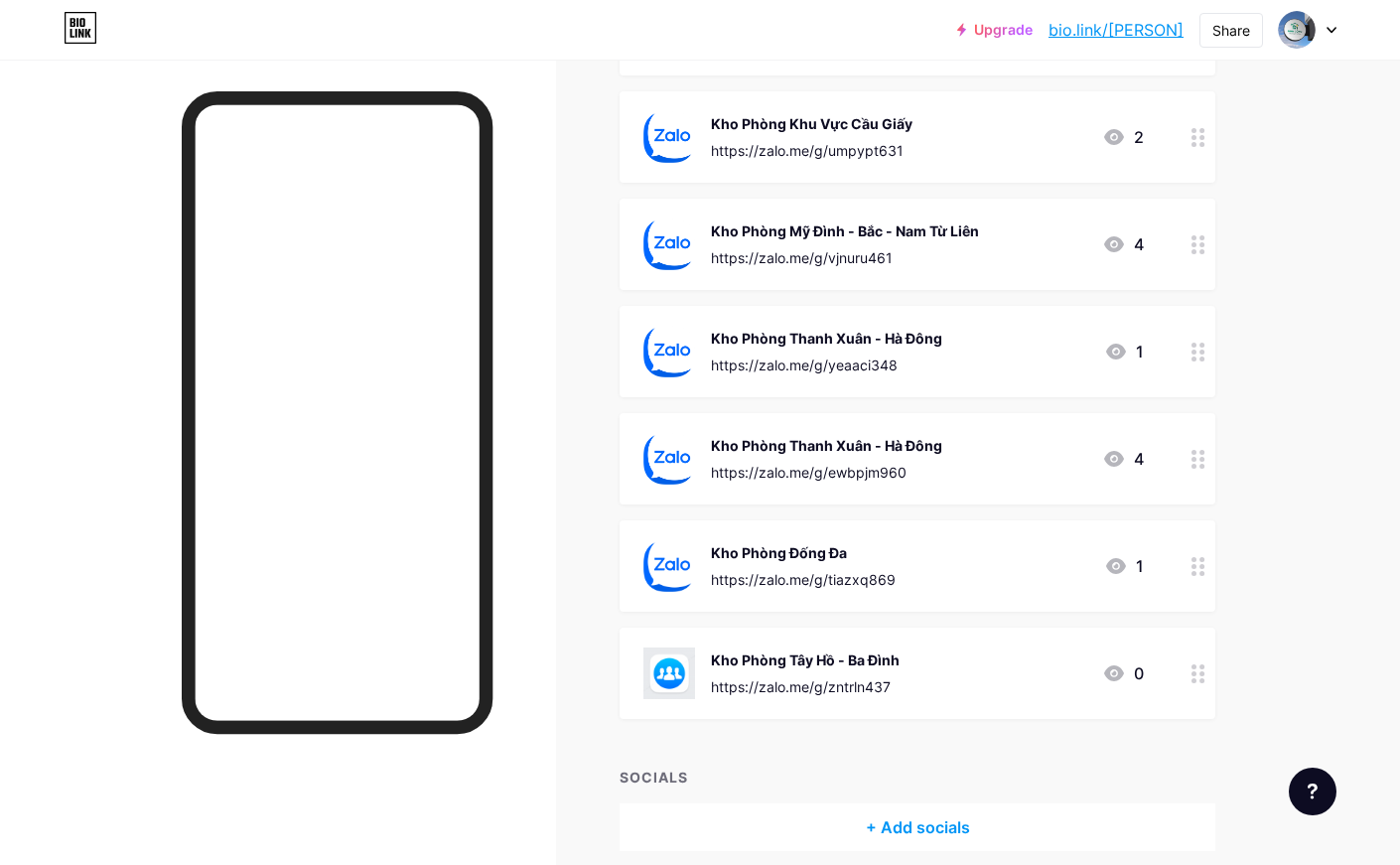 click 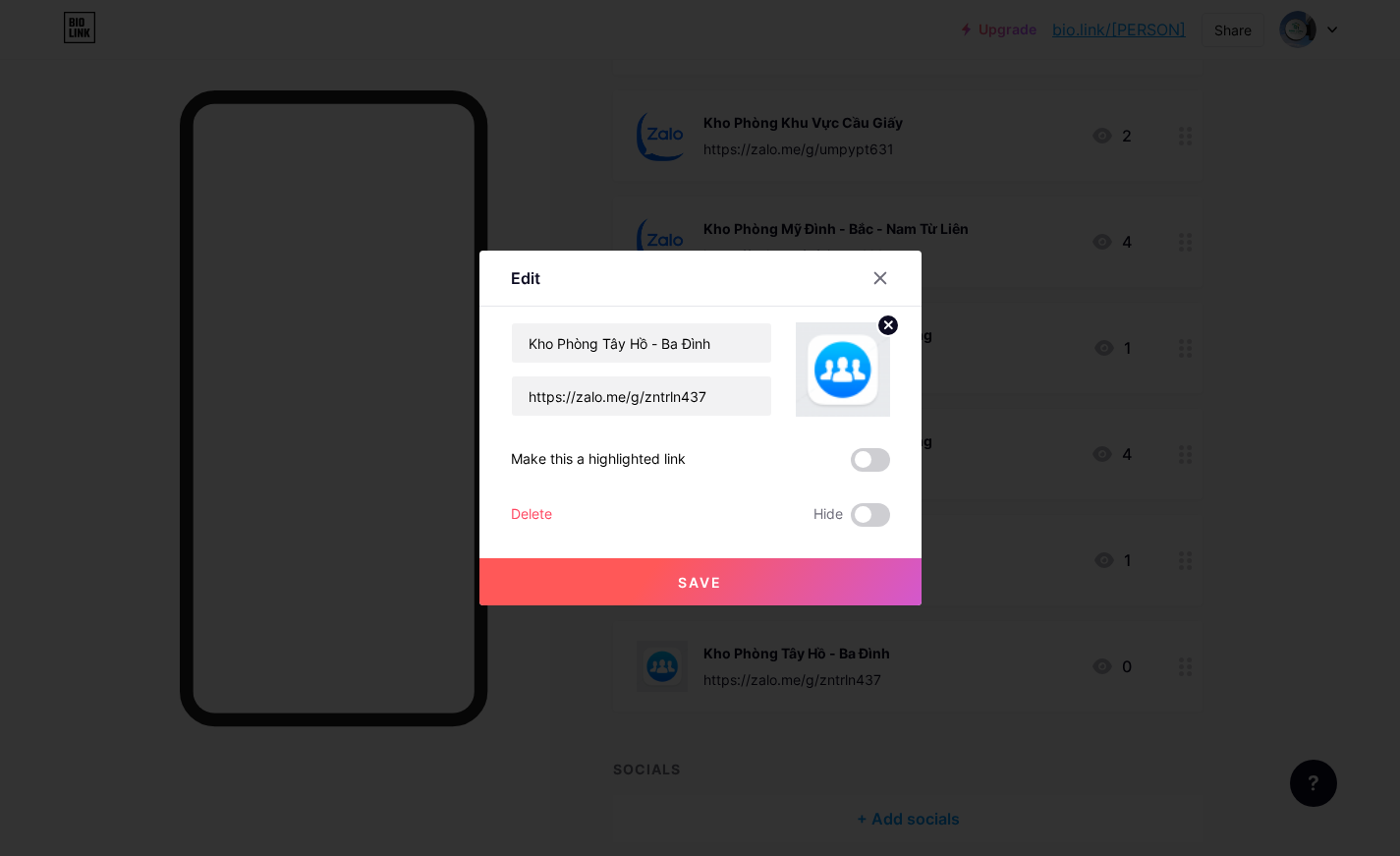 drag, startPoint x: 883, startPoint y: 326, endPoint x: 859, endPoint y: 348, distance: 32.55764 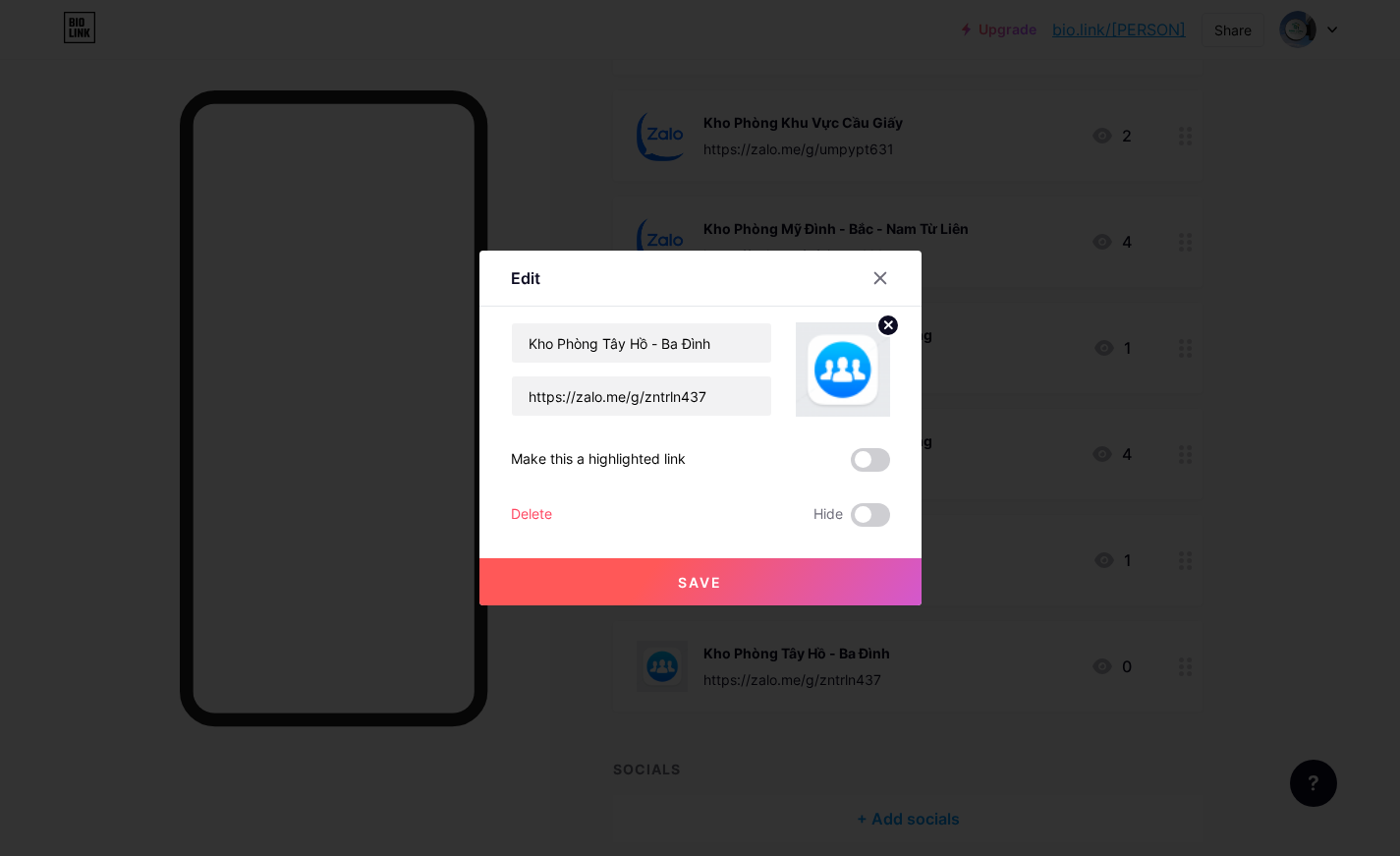 click 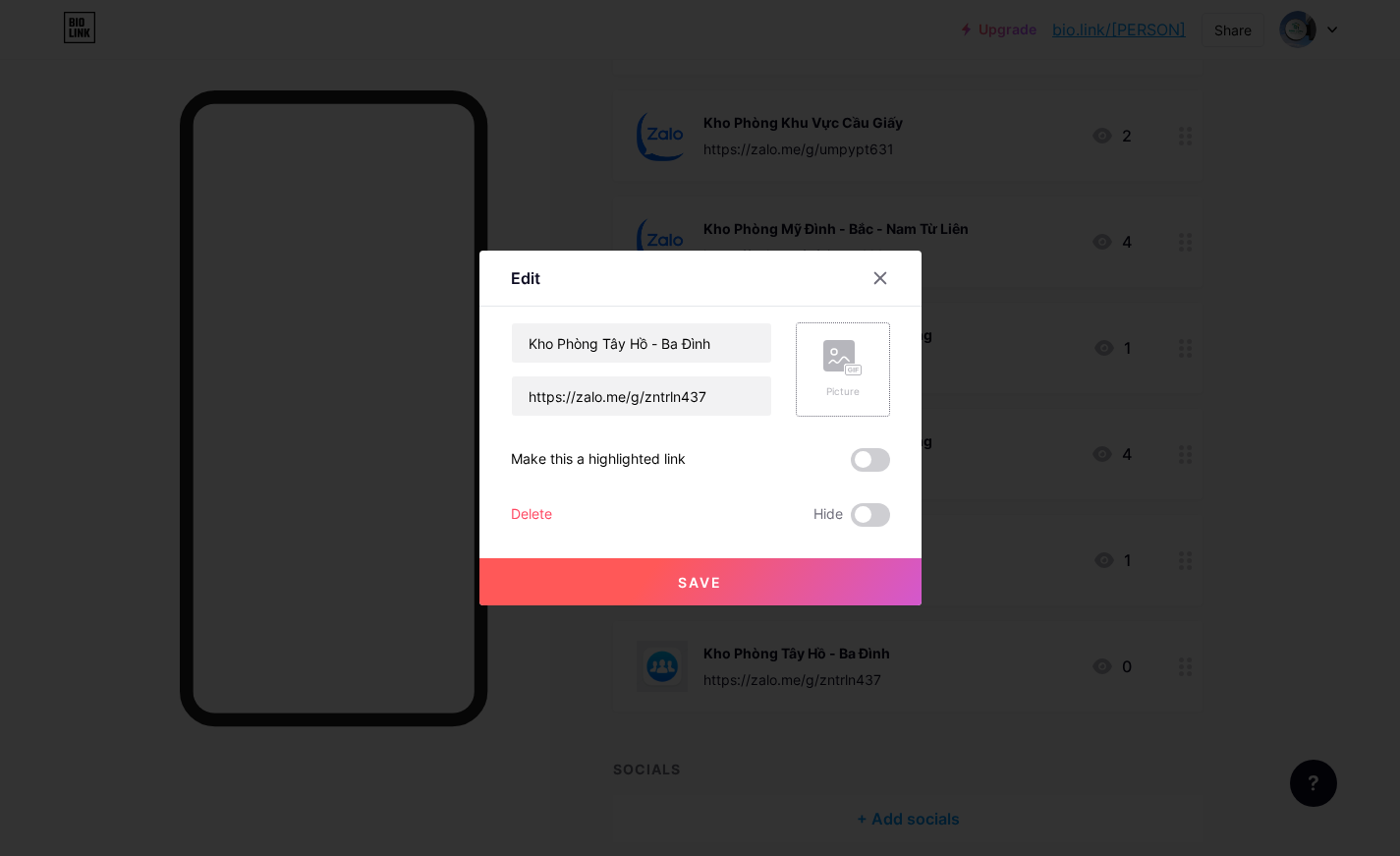click 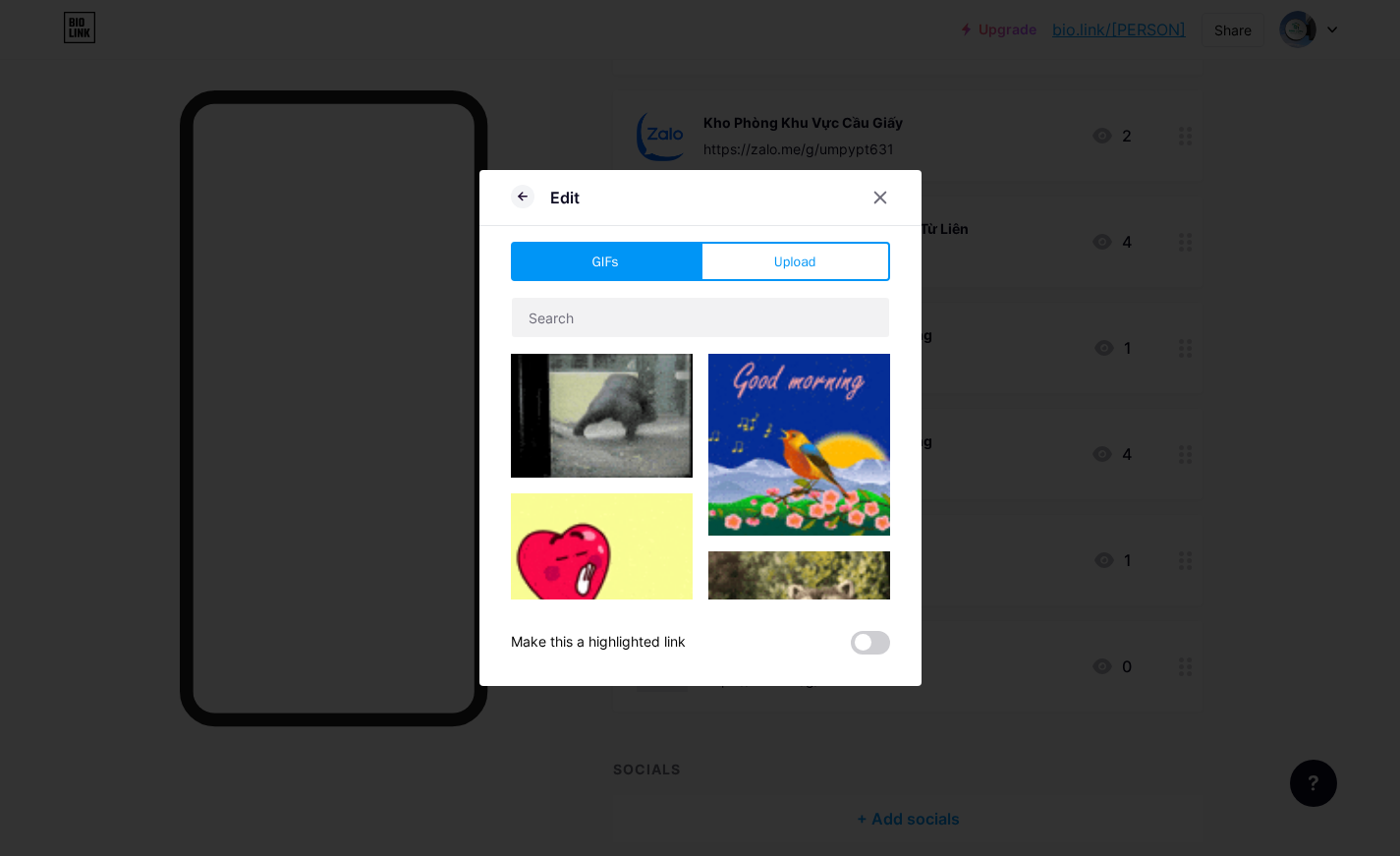 click on "Upload" at bounding box center (795, 261) 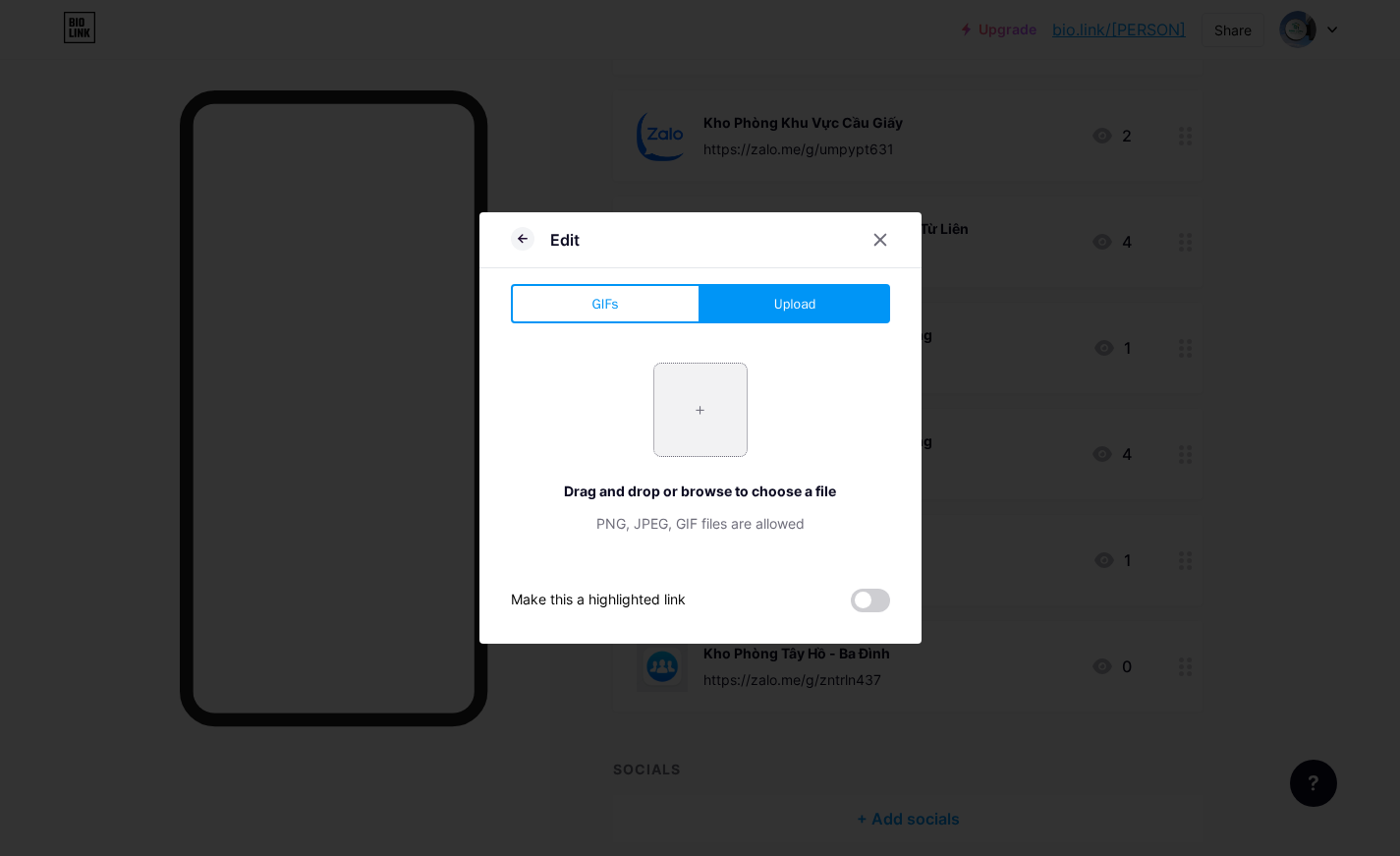 click at bounding box center [700, 410] 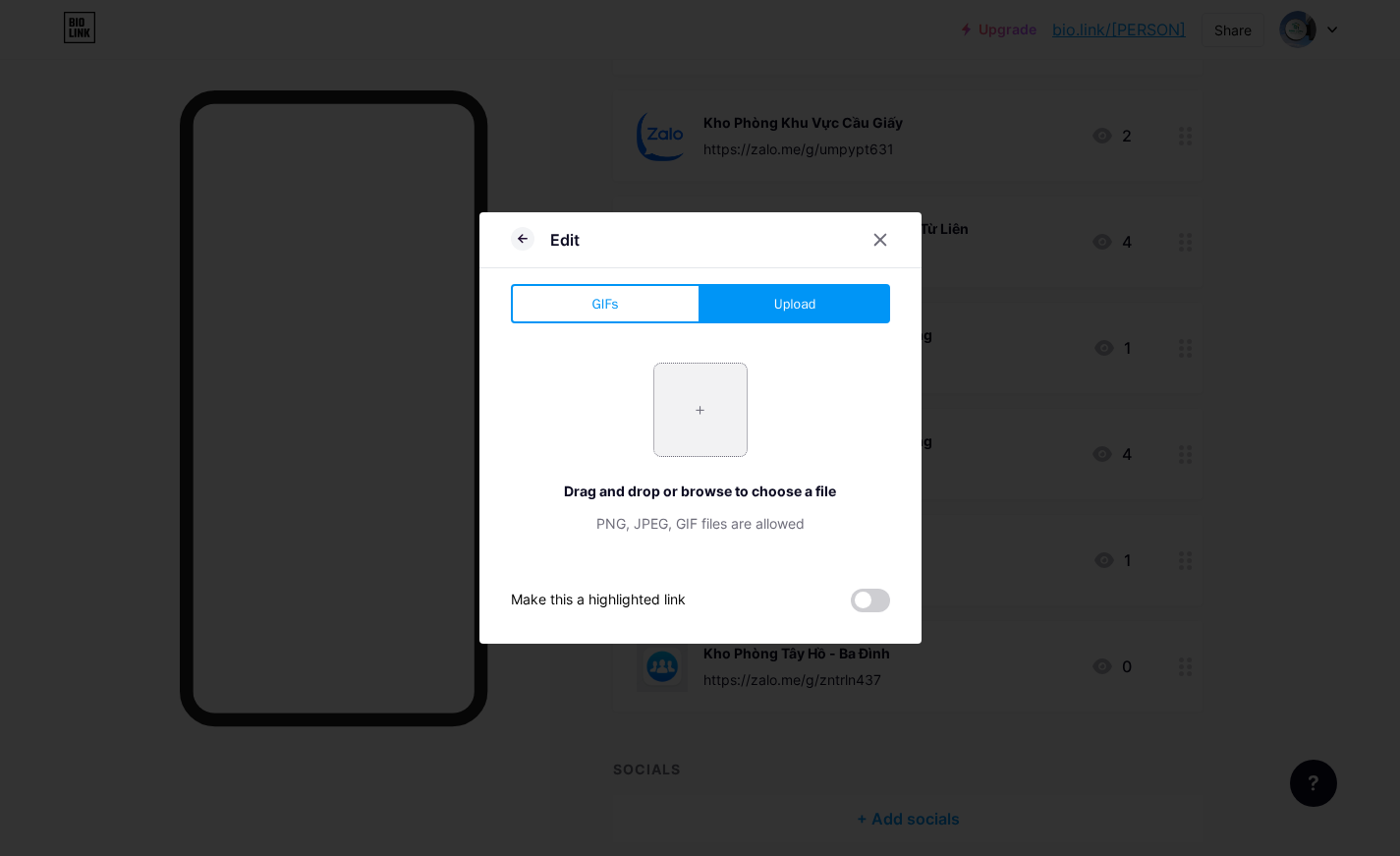 type on "C:\fakepath\Icon_of_Zalo.svg.png" 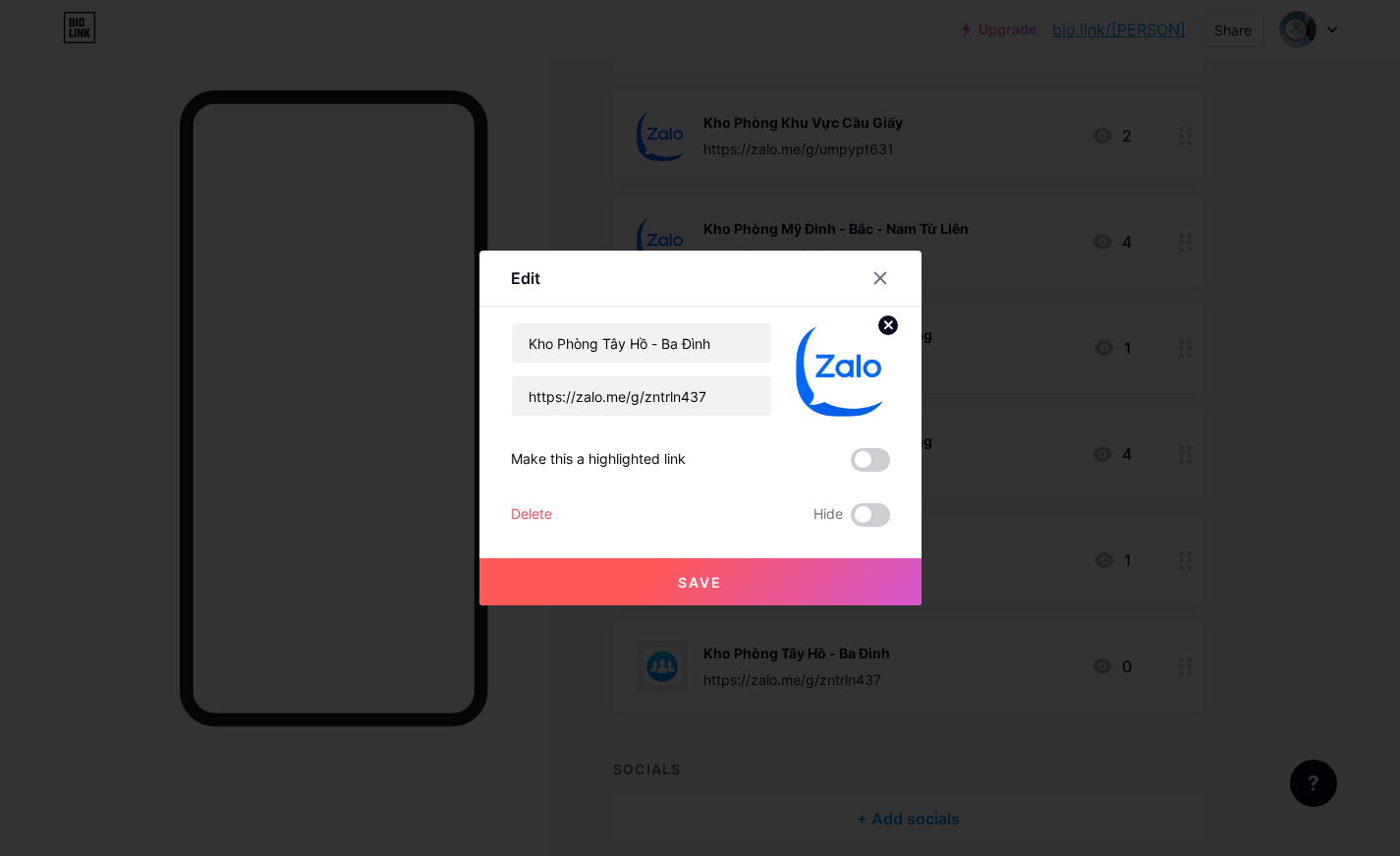 click on "Save" at bounding box center (700, 582) 